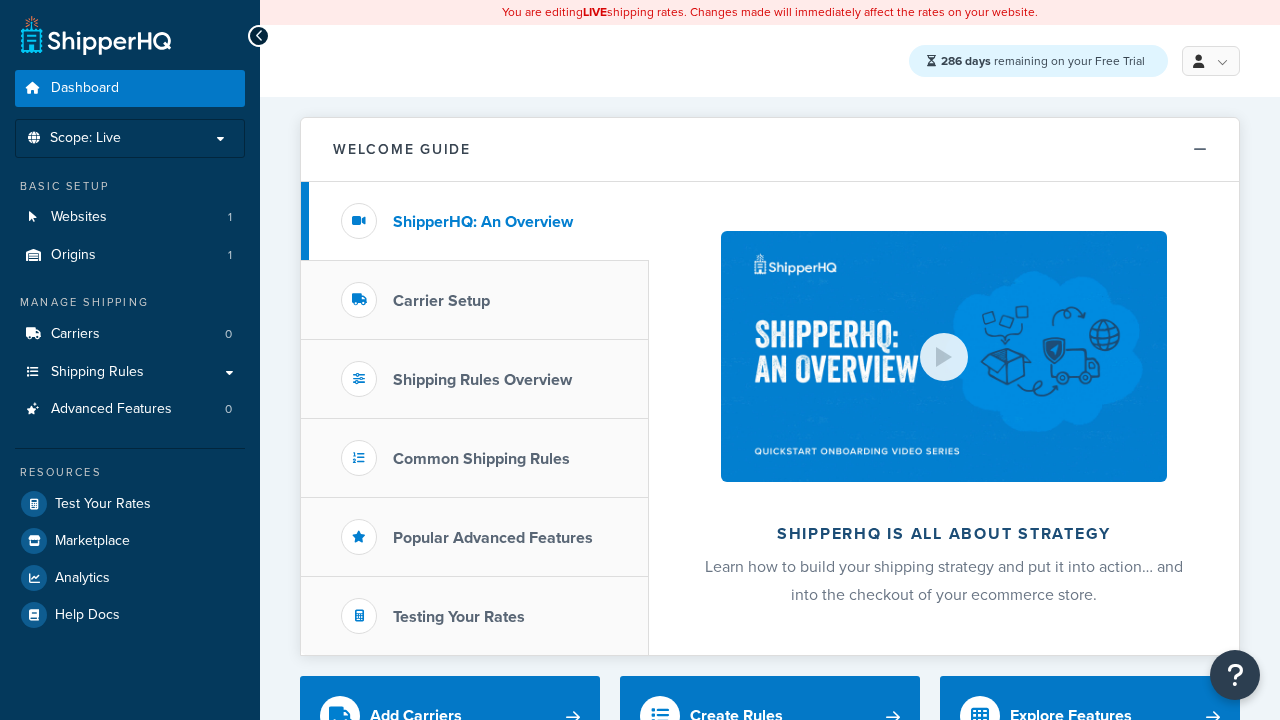 scroll, scrollTop: 0, scrollLeft: 0, axis: both 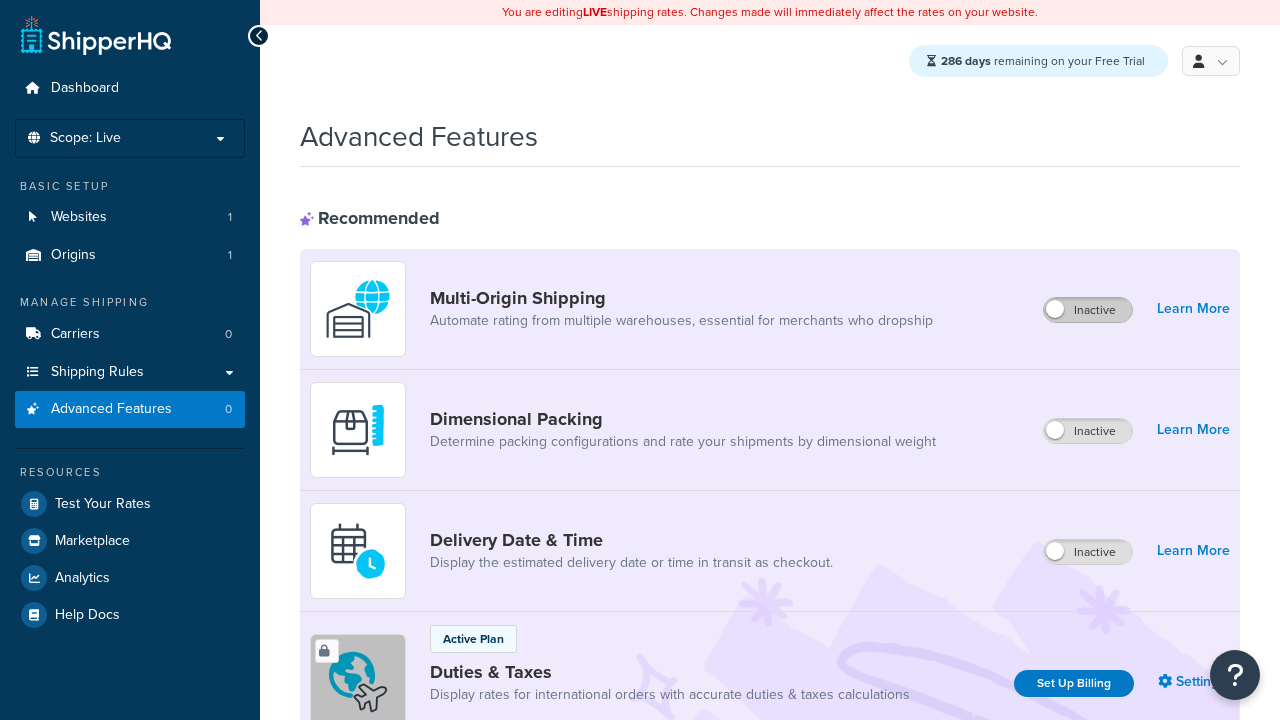 click on "Inactive" at bounding box center [1088, 310] 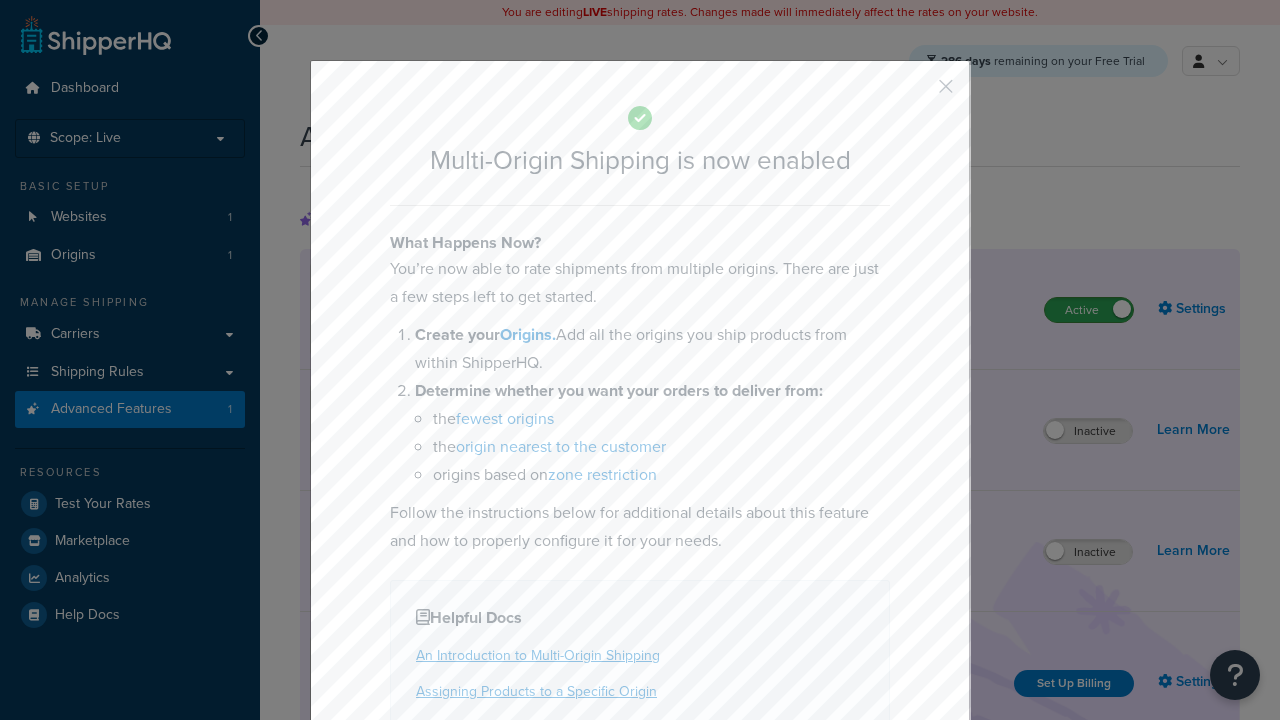 scroll, scrollTop: 0, scrollLeft: 0, axis: both 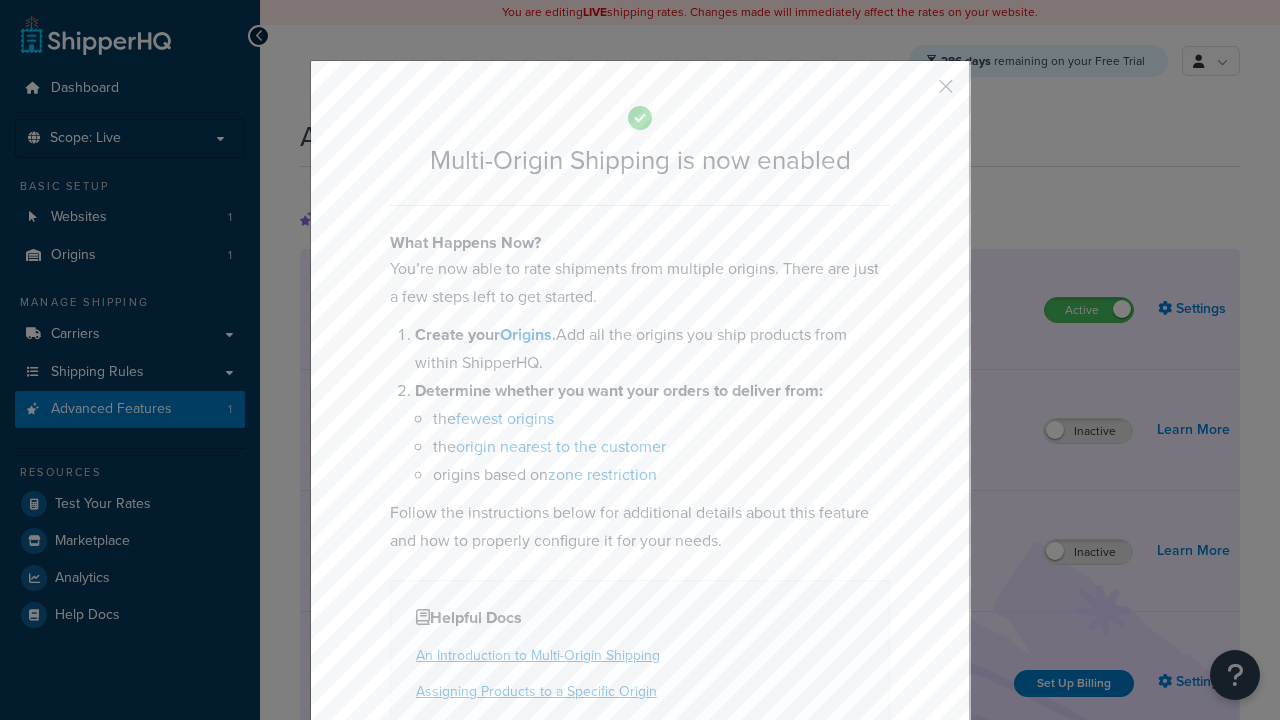 click at bounding box center [916, 93] 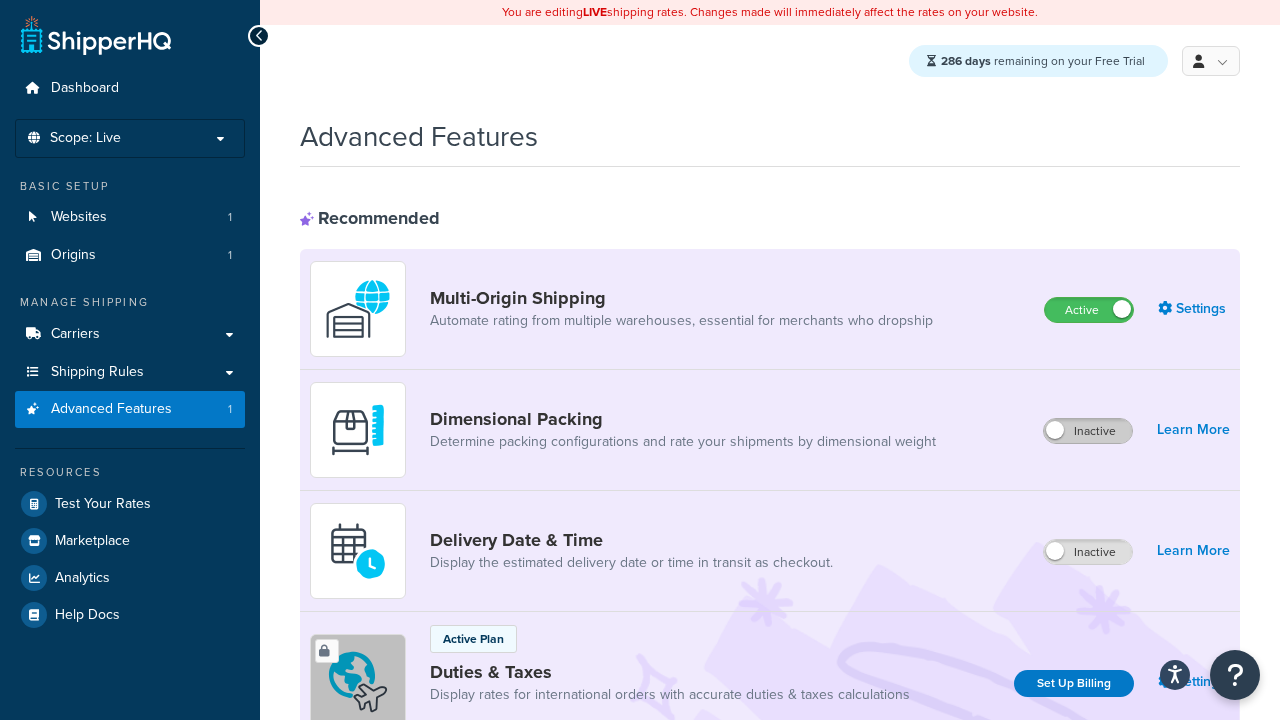click on "Inactive" at bounding box center (1088, 431) 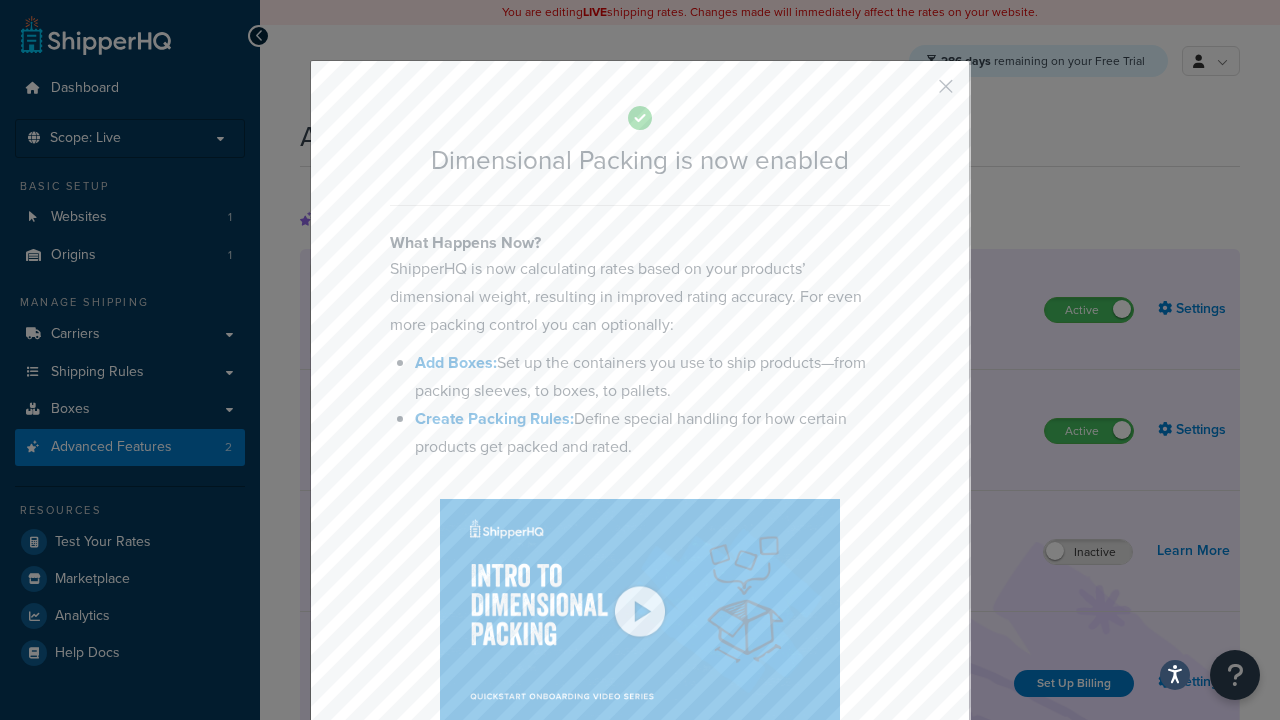 click at bounding box center [916, 93] 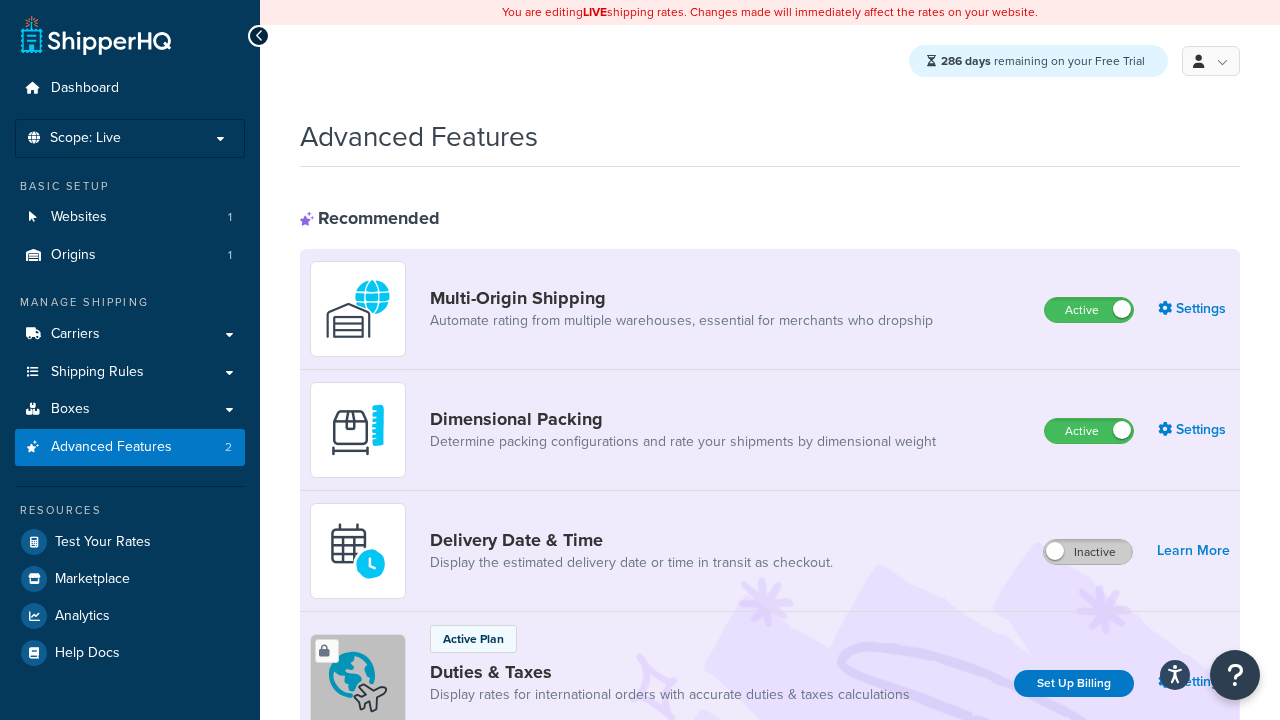click on "Inactive" at bounding box center (1088, 552) 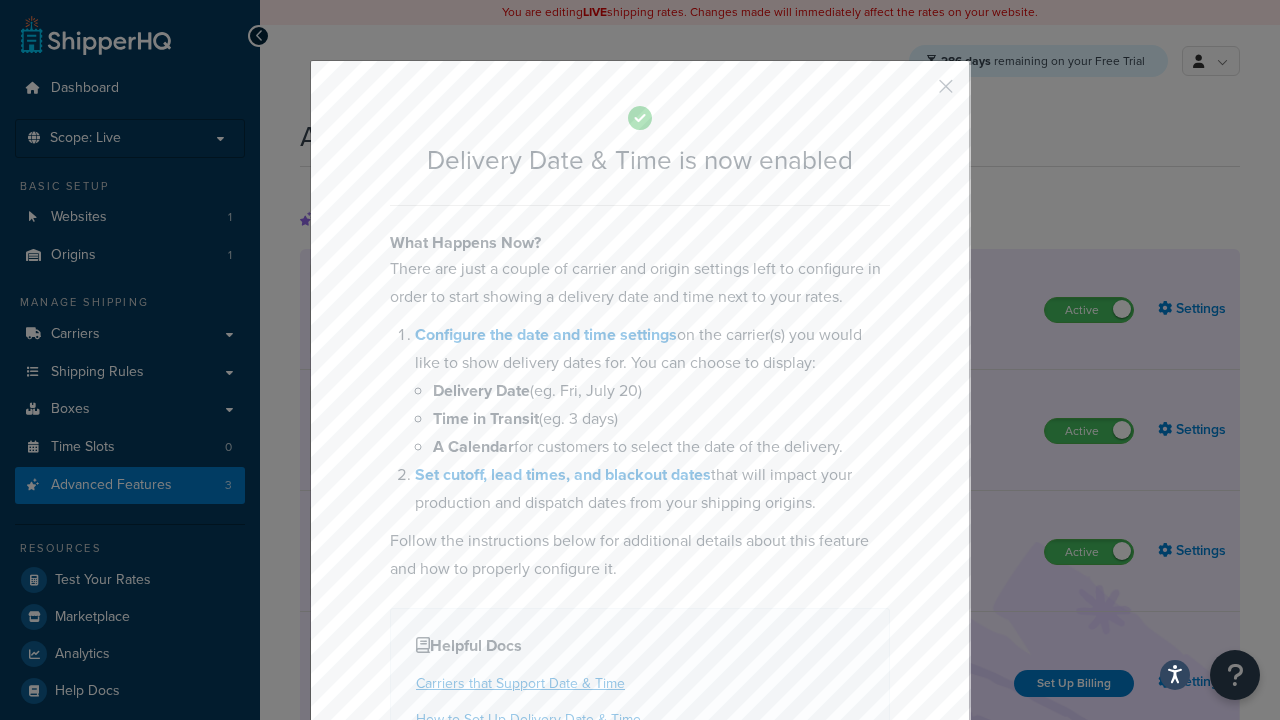 click at bounding box center (916, 93) 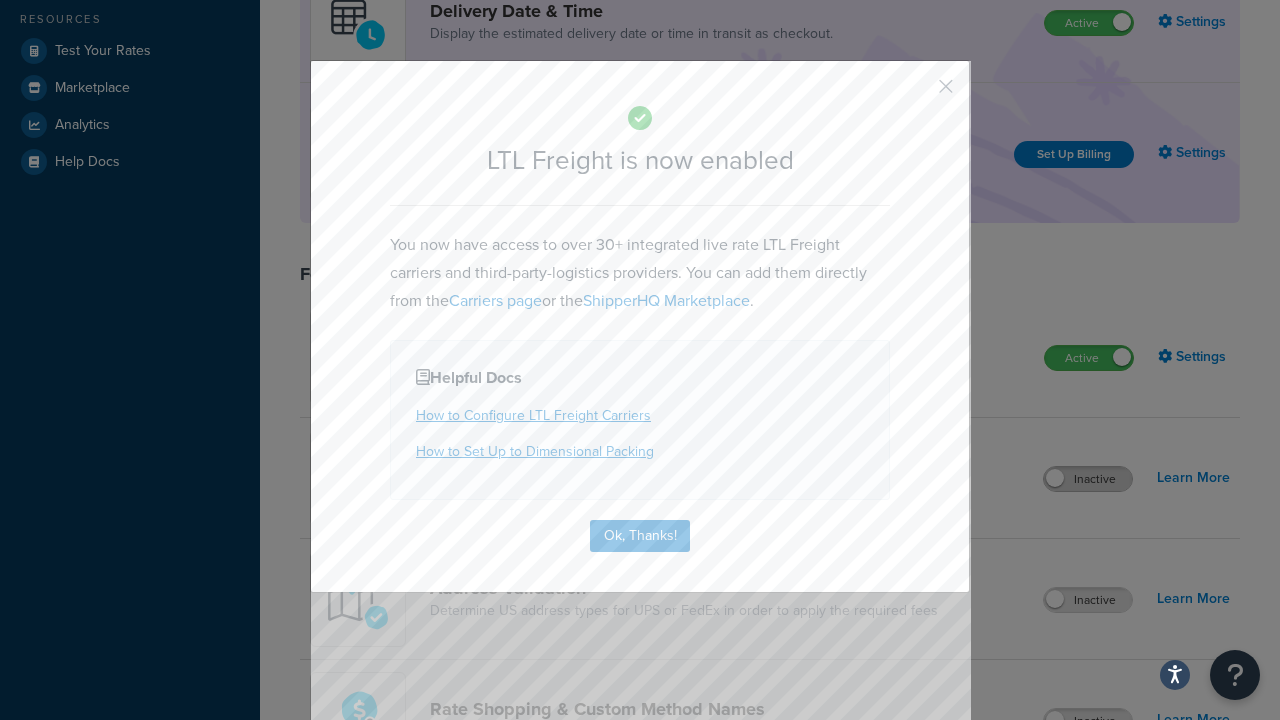 click at bounding box center [916, 93] 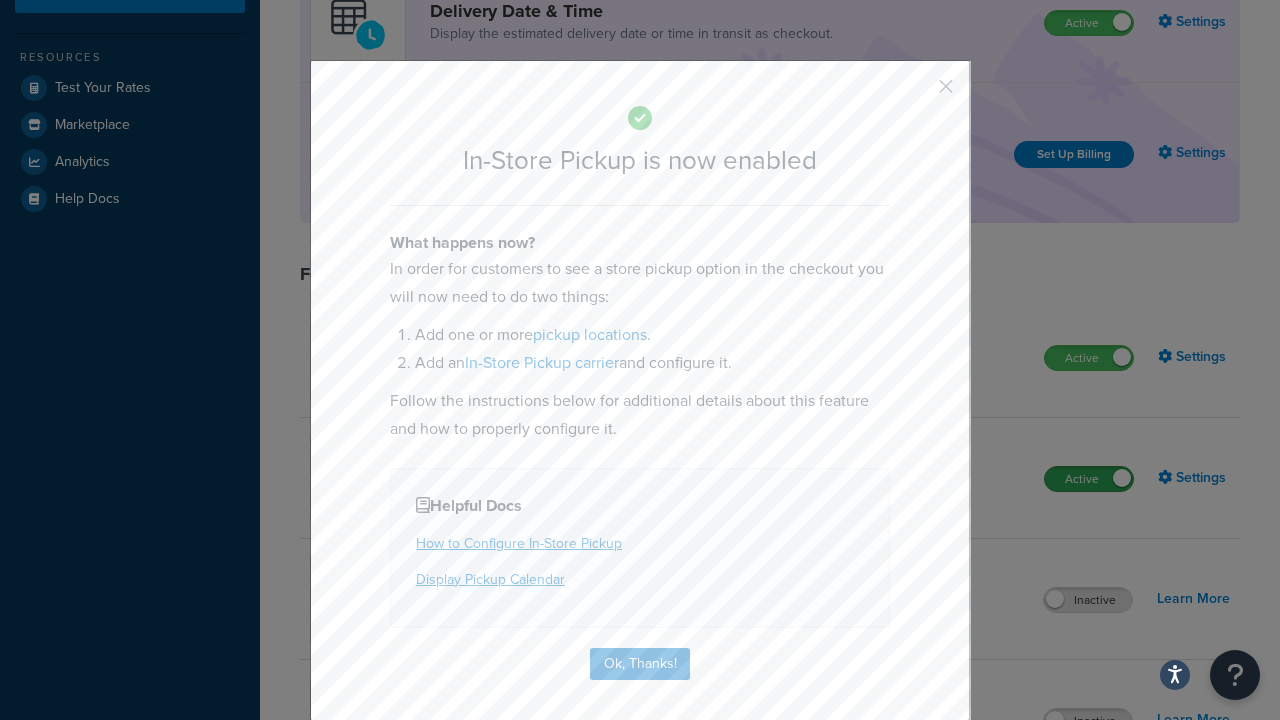 scroll, scrollTop: 567, scrollLeft: 0, axis: vertical 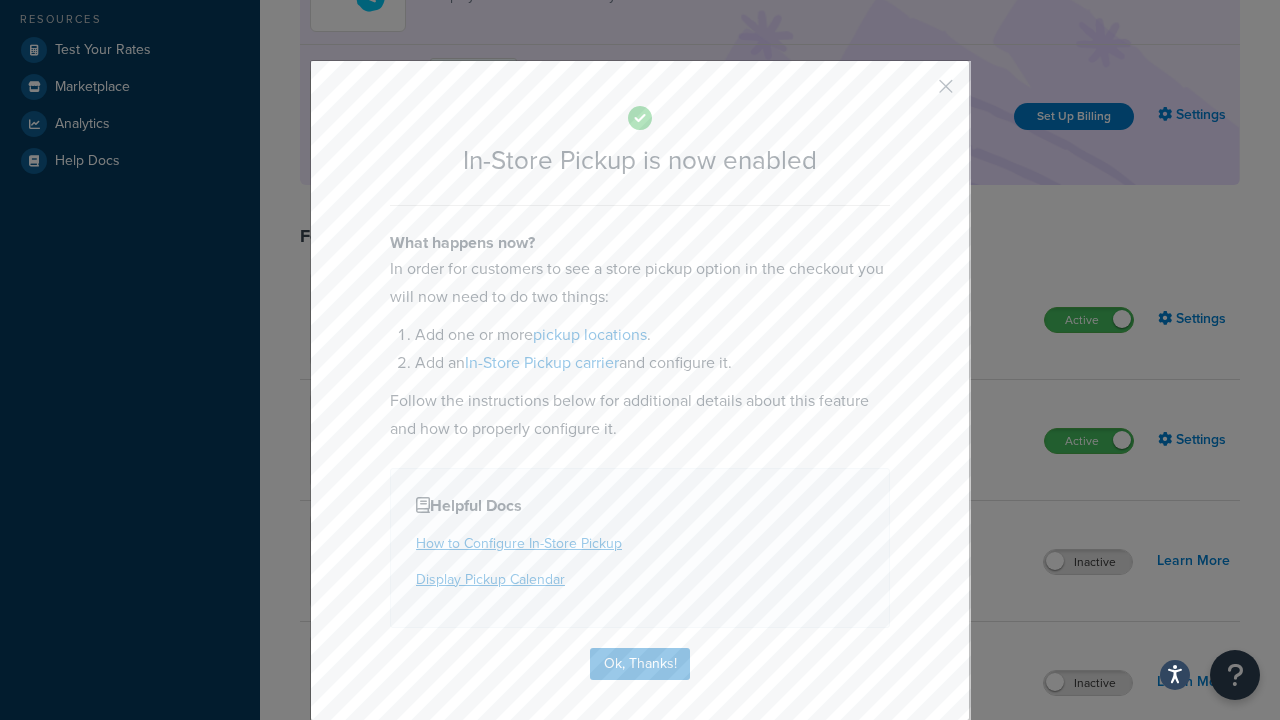 click at bounding box center [916, 93] 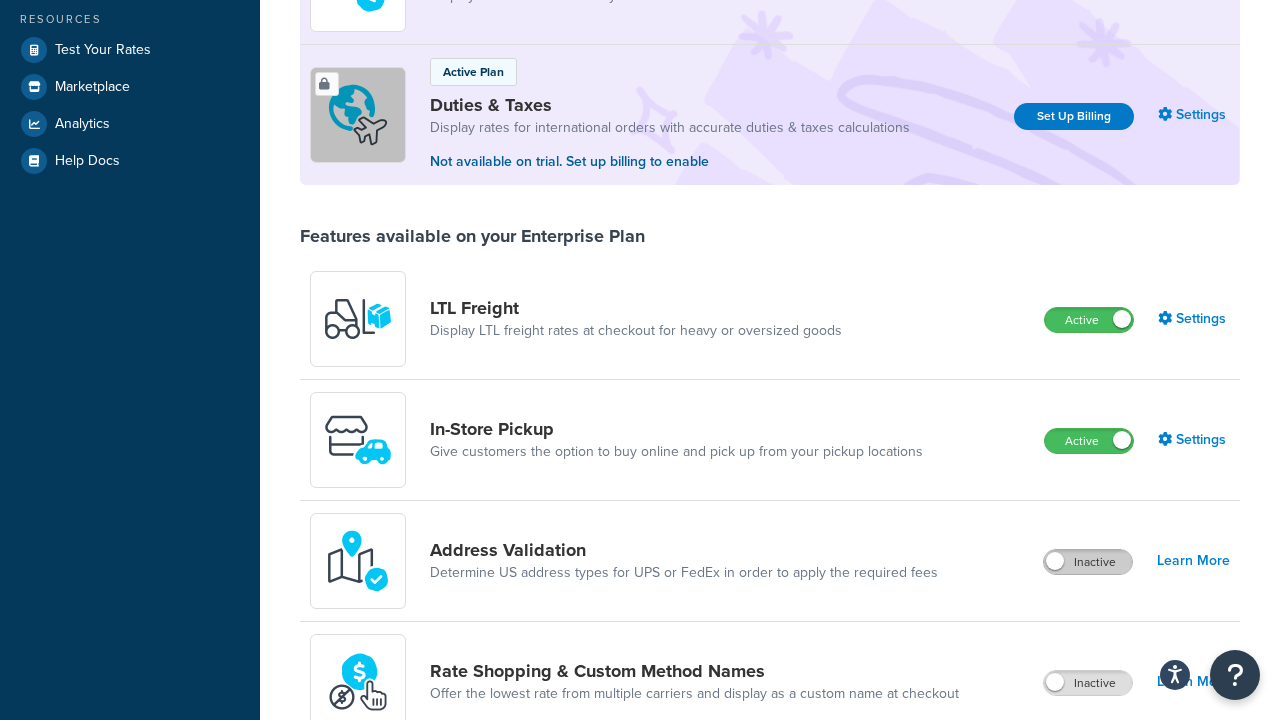 click on "Inactive" at bounding box center (1088, 562) 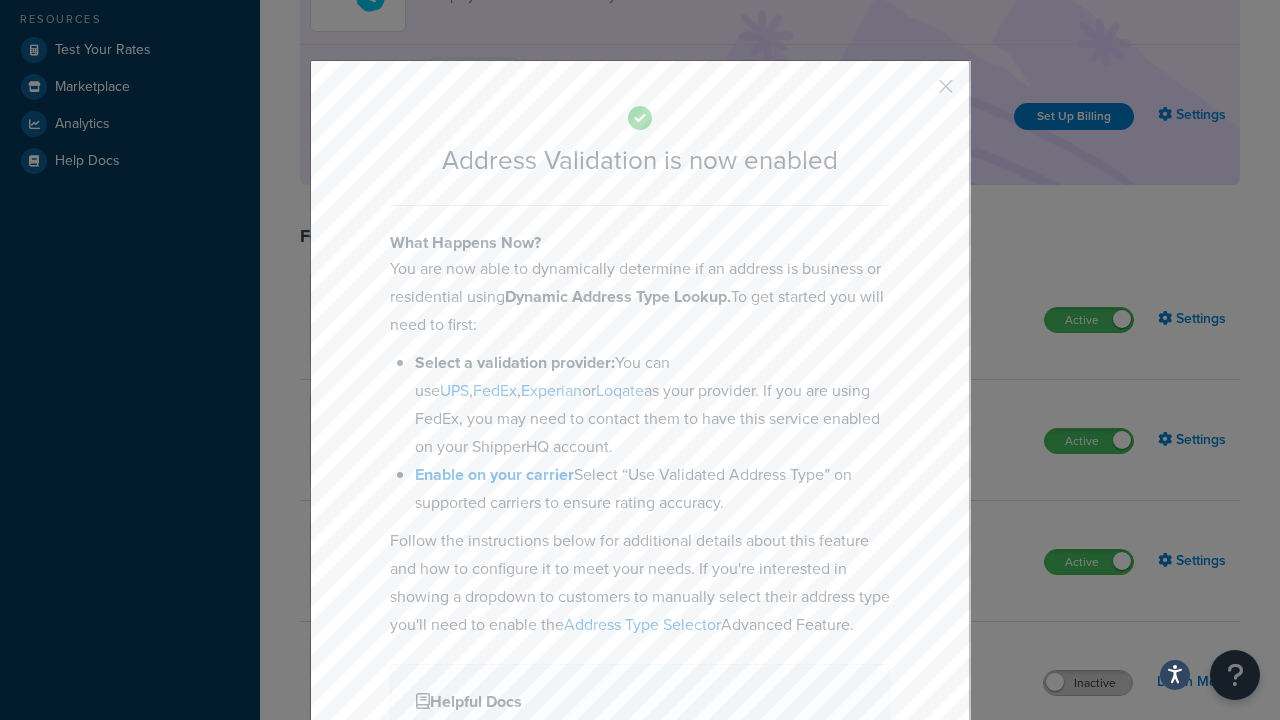 click at bounding box center (916, 93) 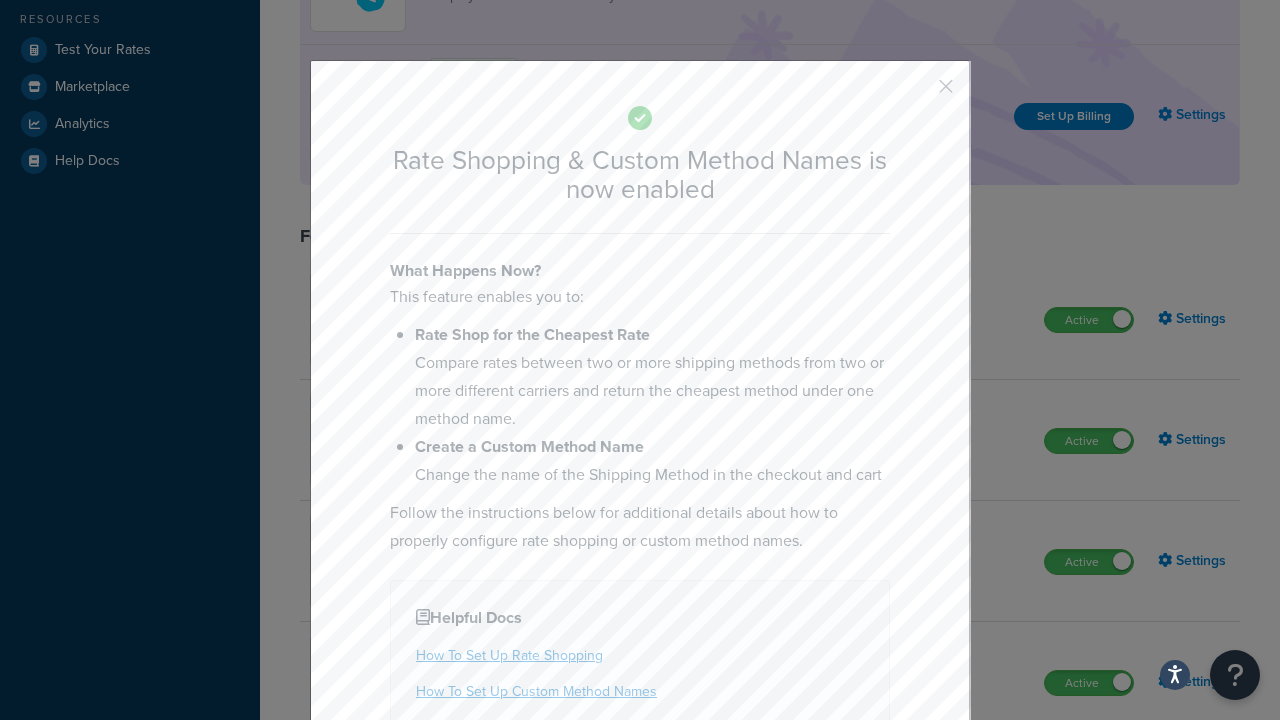click at bounding box center [916, 93] 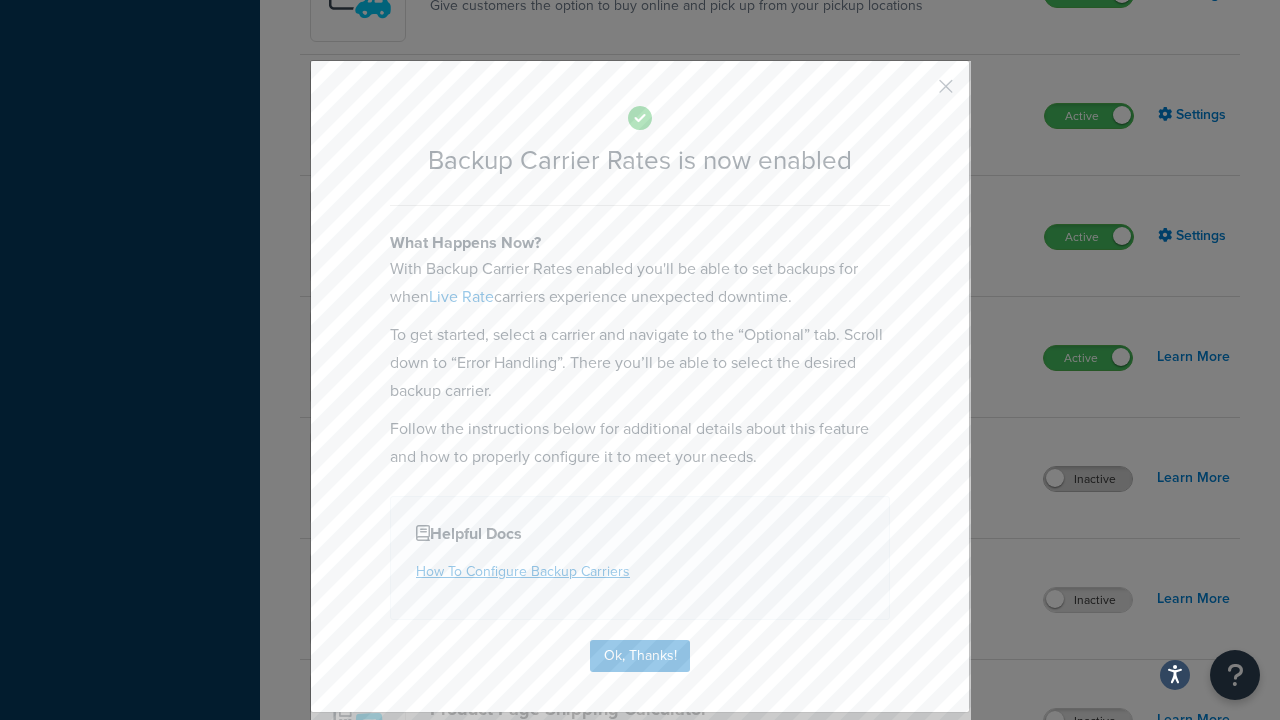 click at bounding box center (916, 93) 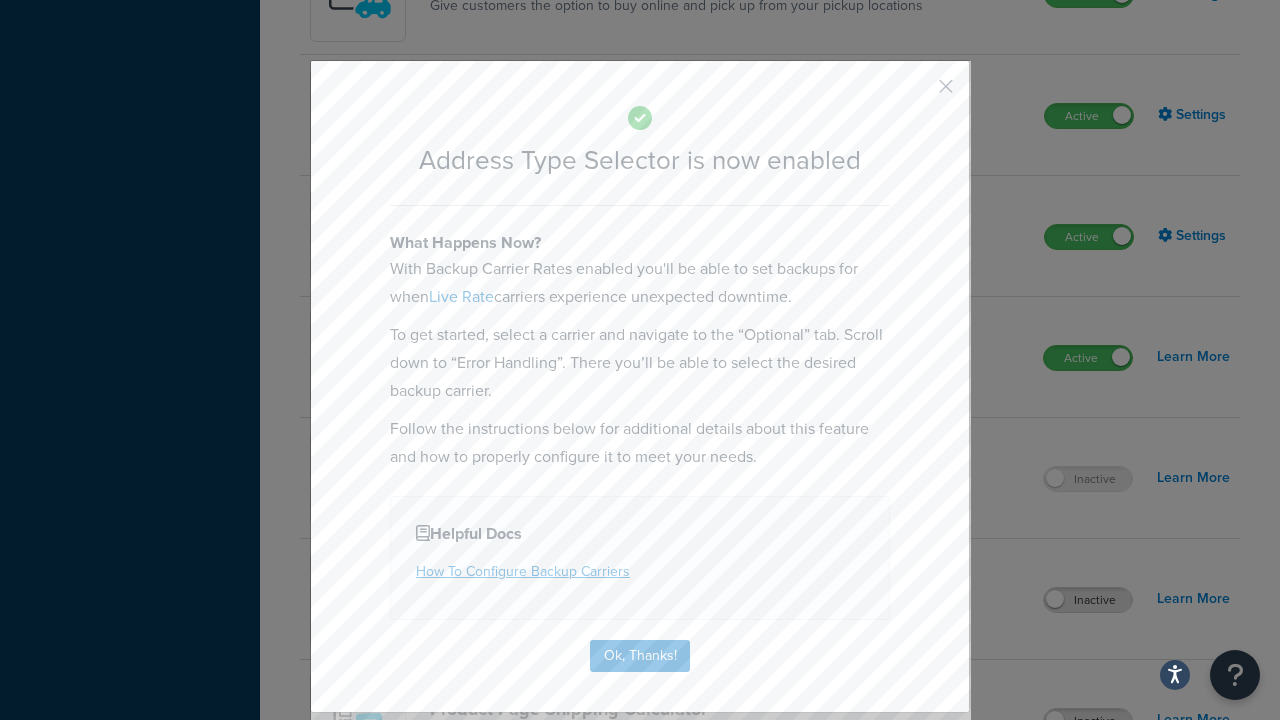 click at bounding box center (916, 93) 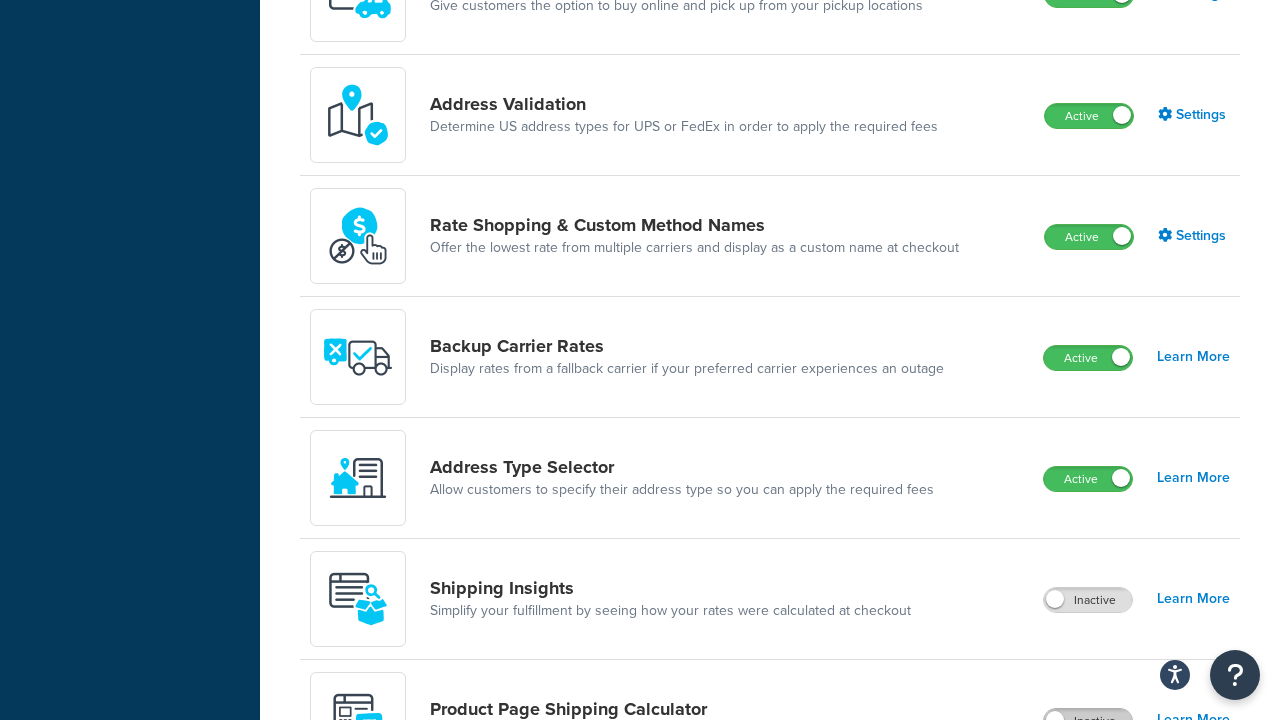 click on "Inactive" at bounding box center [1088, 721] 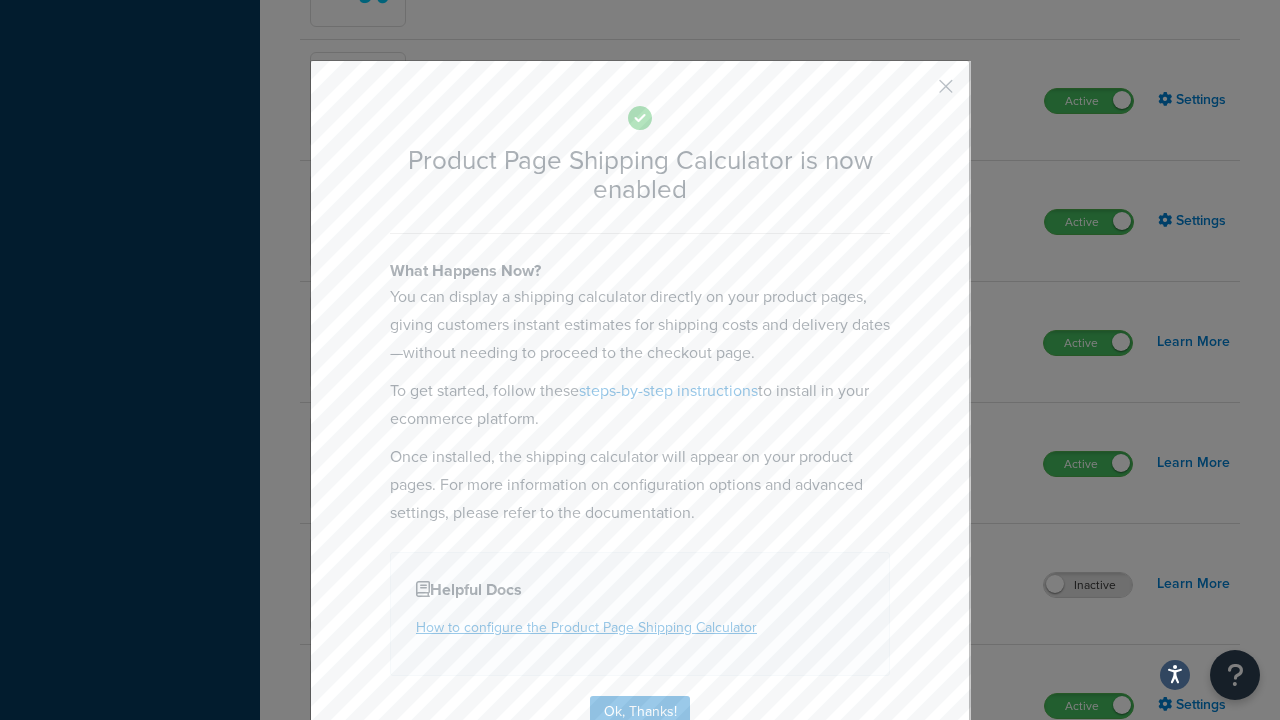 click at bounding box center (916, 93) 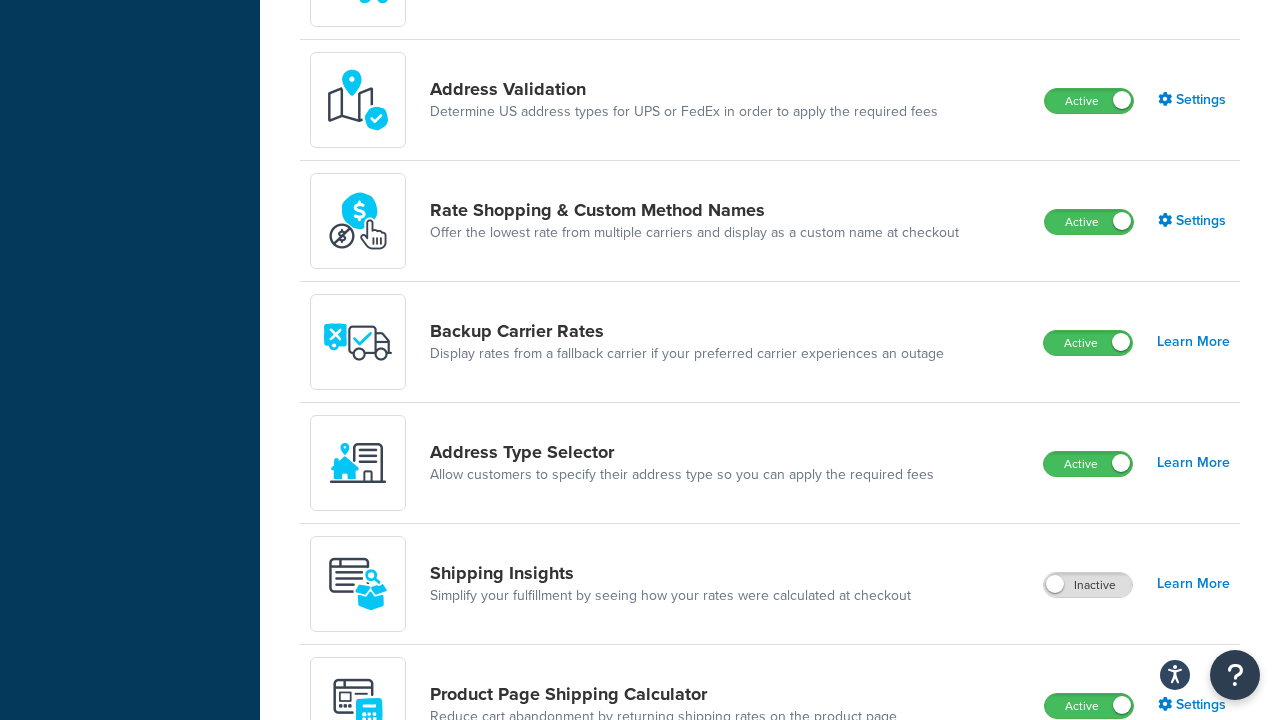 scroll, scrollTop: 1497, scrollLeft: 0, axis: vertical 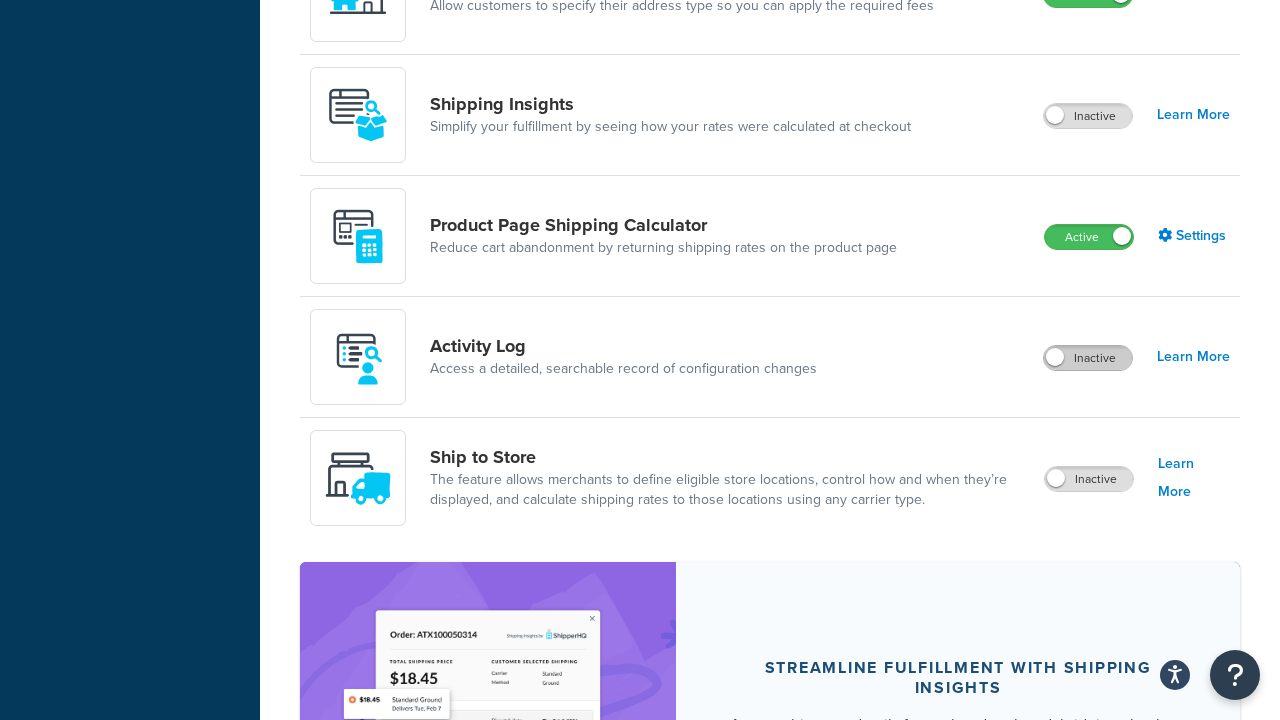click on "Inactive" at bounding box center [1088, 358] 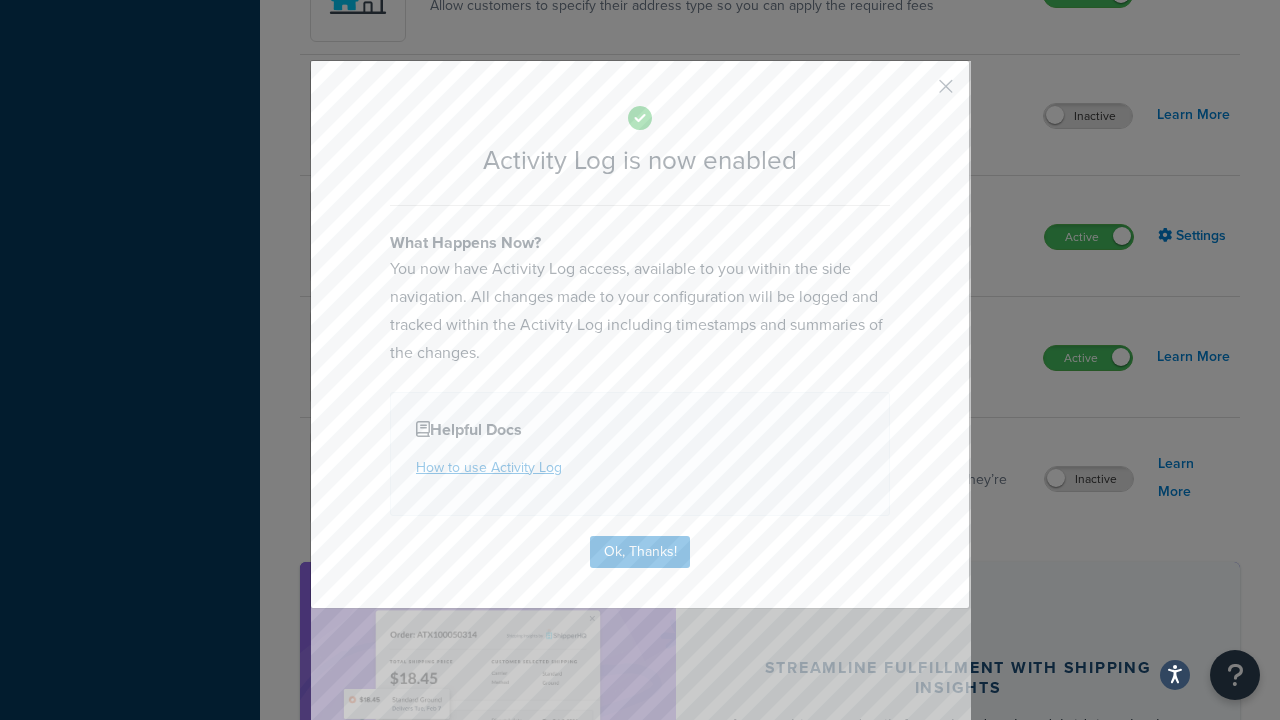 click at bounding box center [916, 93] 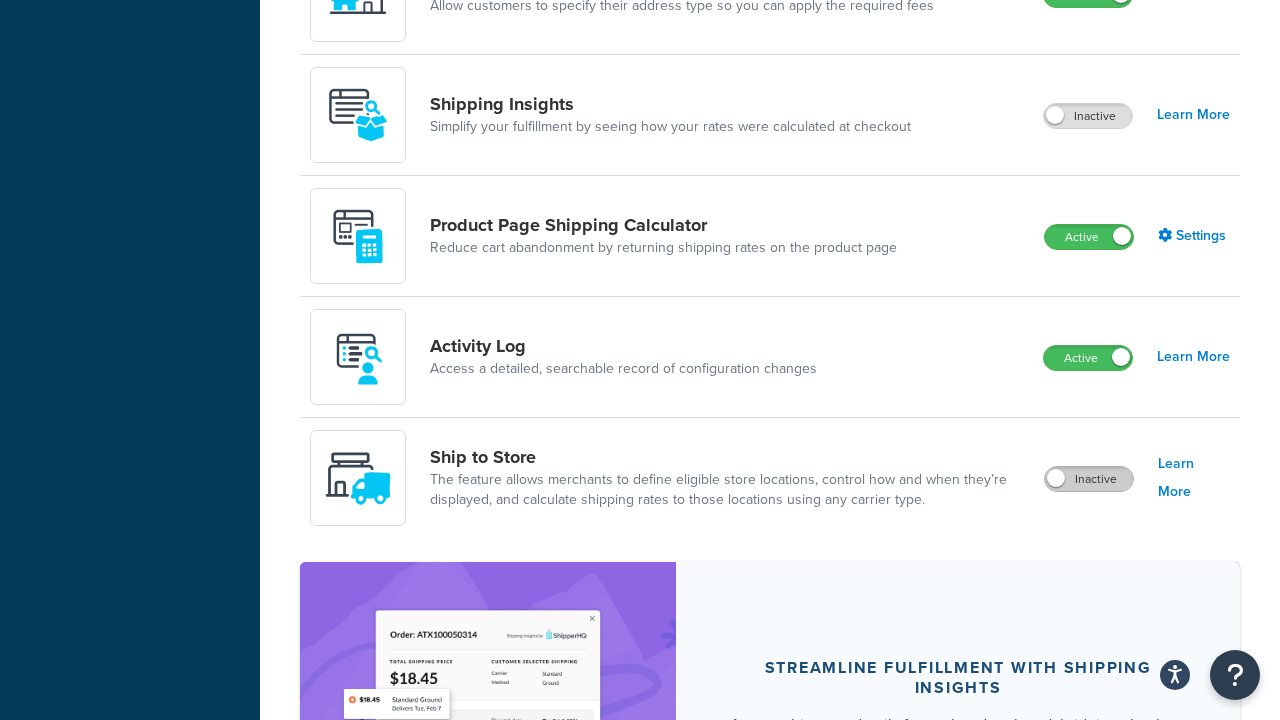 click on "Inactive" at bounding box center [1089, 479] 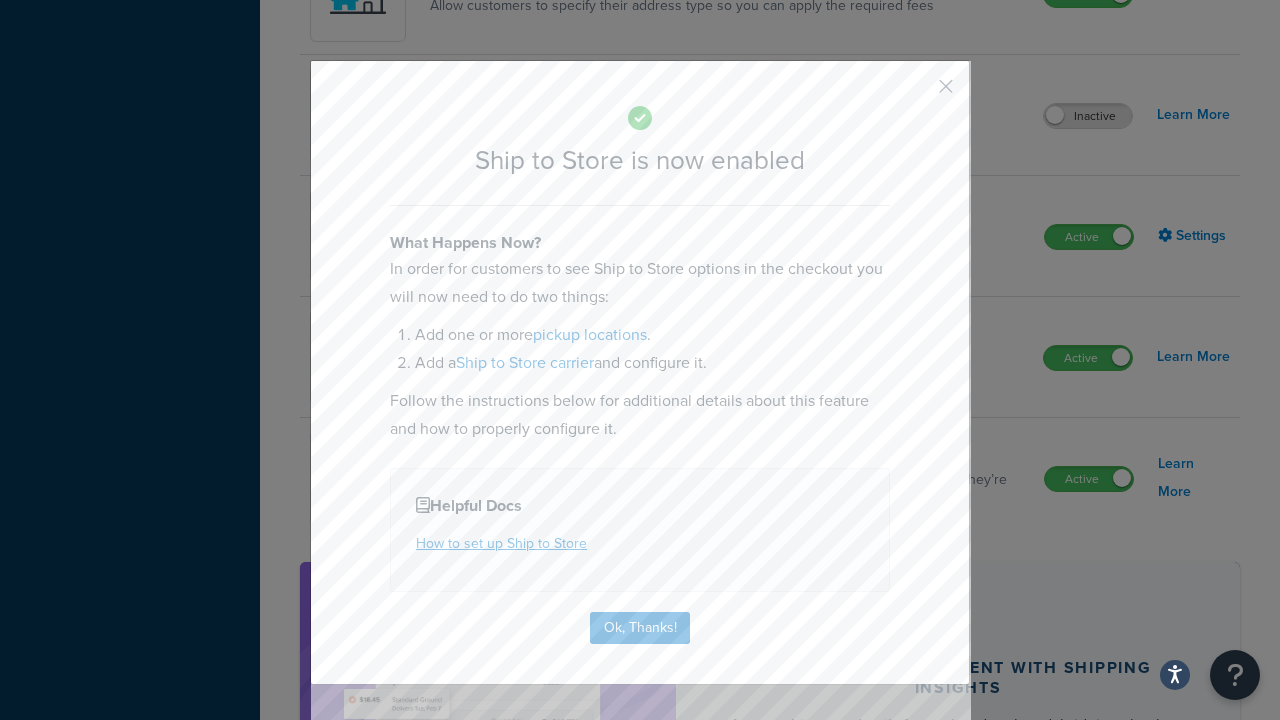 click at bounding box center [916, 93] 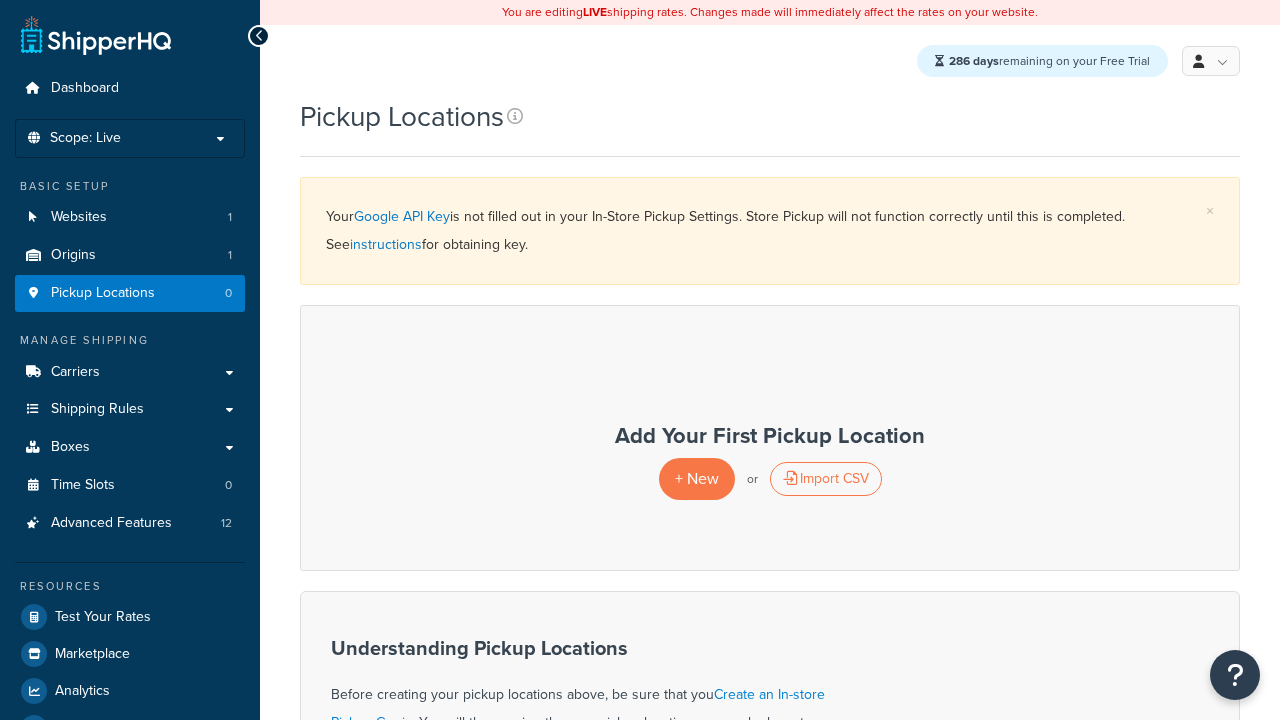 scroll, scrollTop: 0, scrollLeft: 0, axis: both 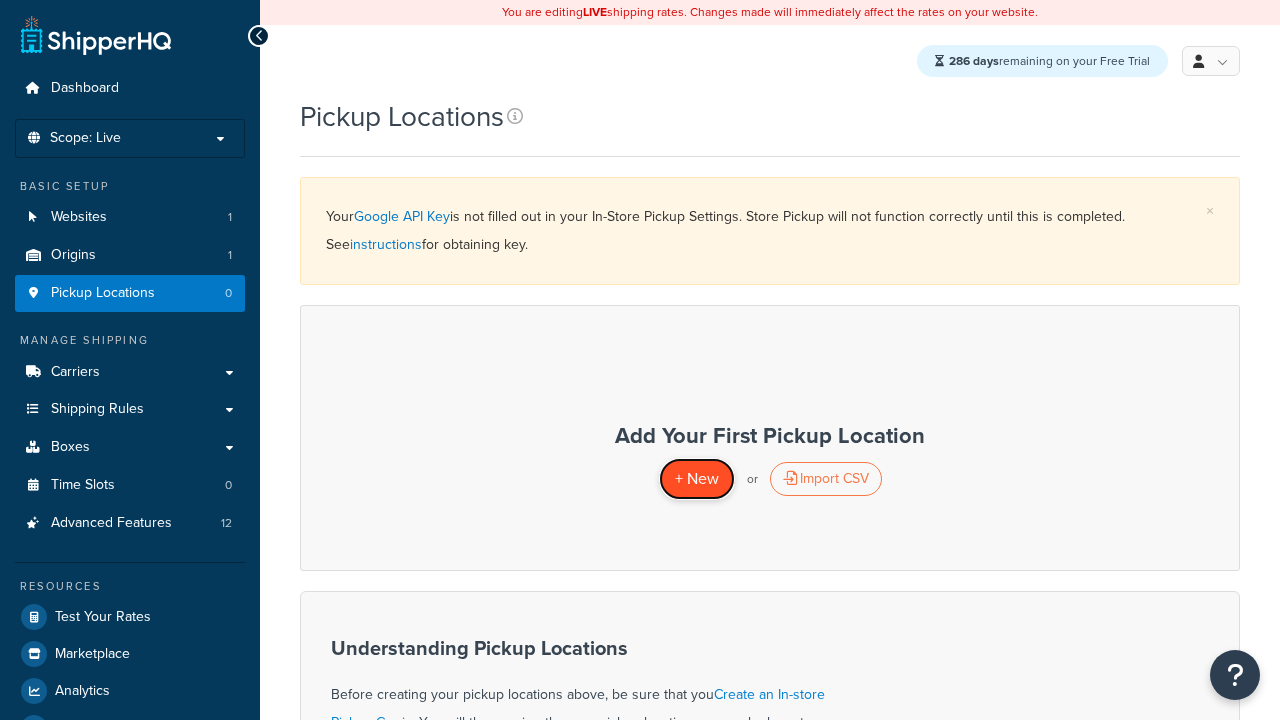 click on "+ New" at bounding box center (697, 478) 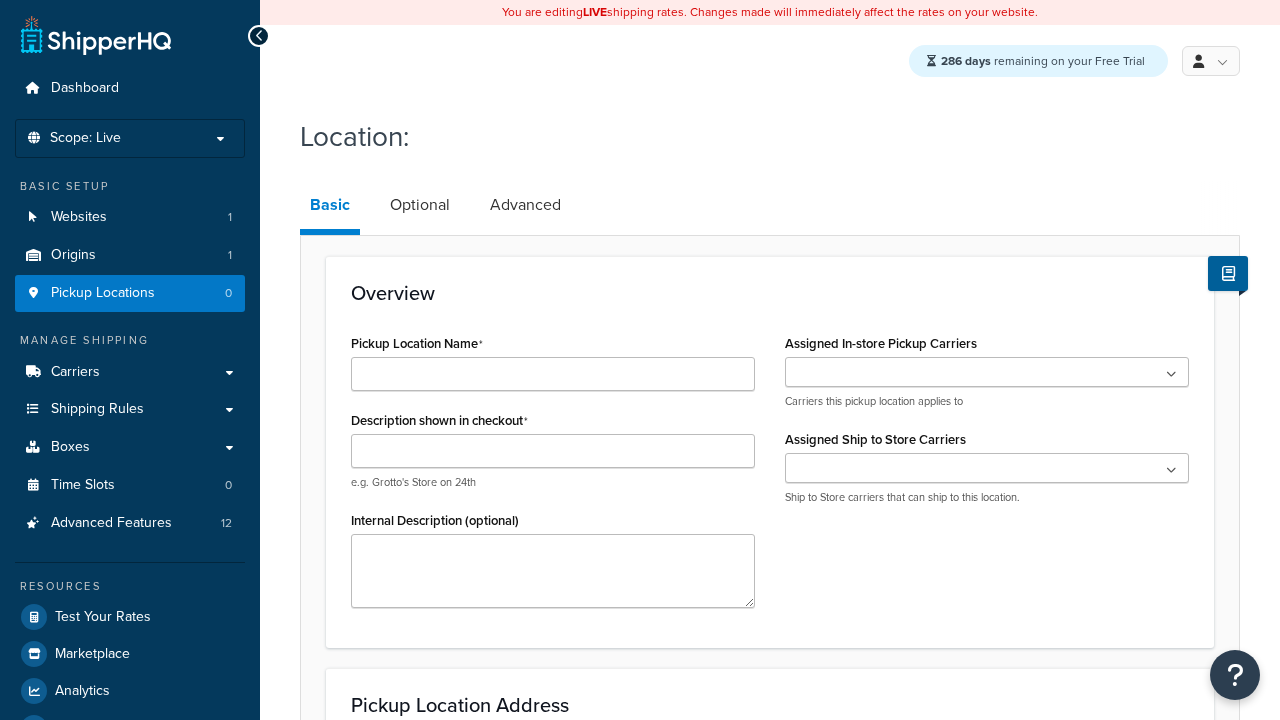 scroll, scrollTop: 0, scrollLeft: 0, axis: both 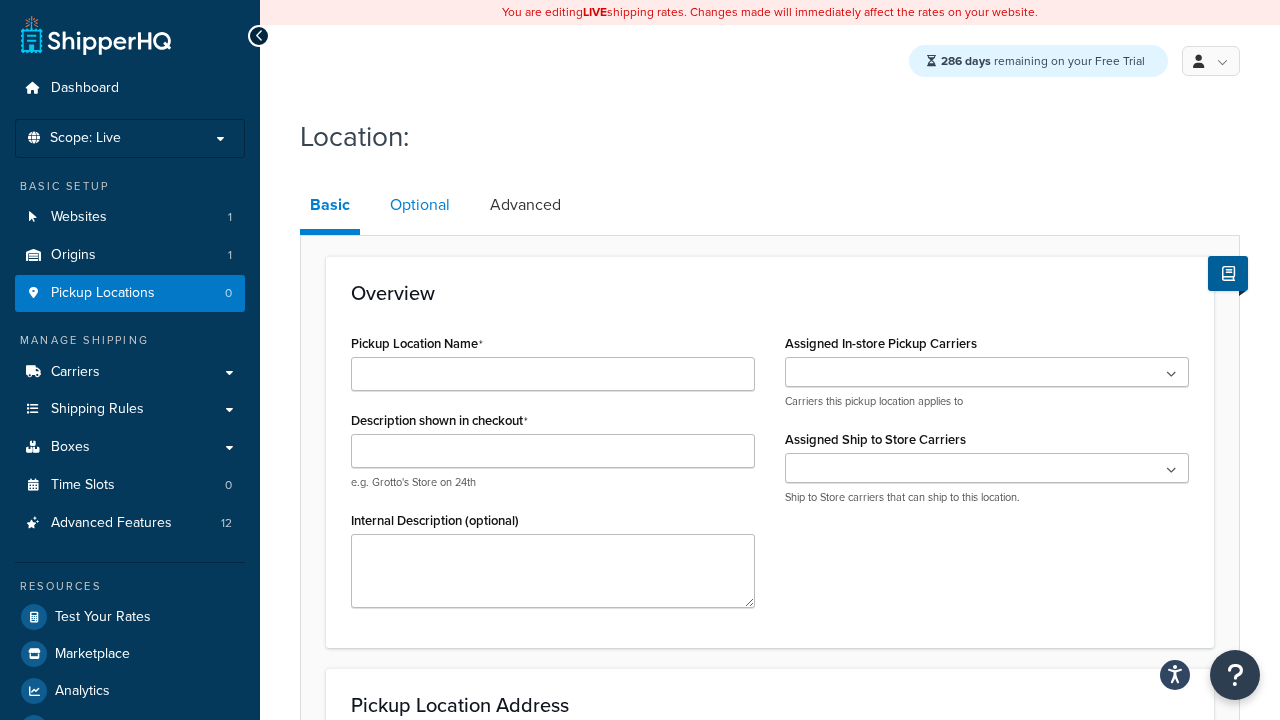click on "Optional" at bounding box center (420, 205) 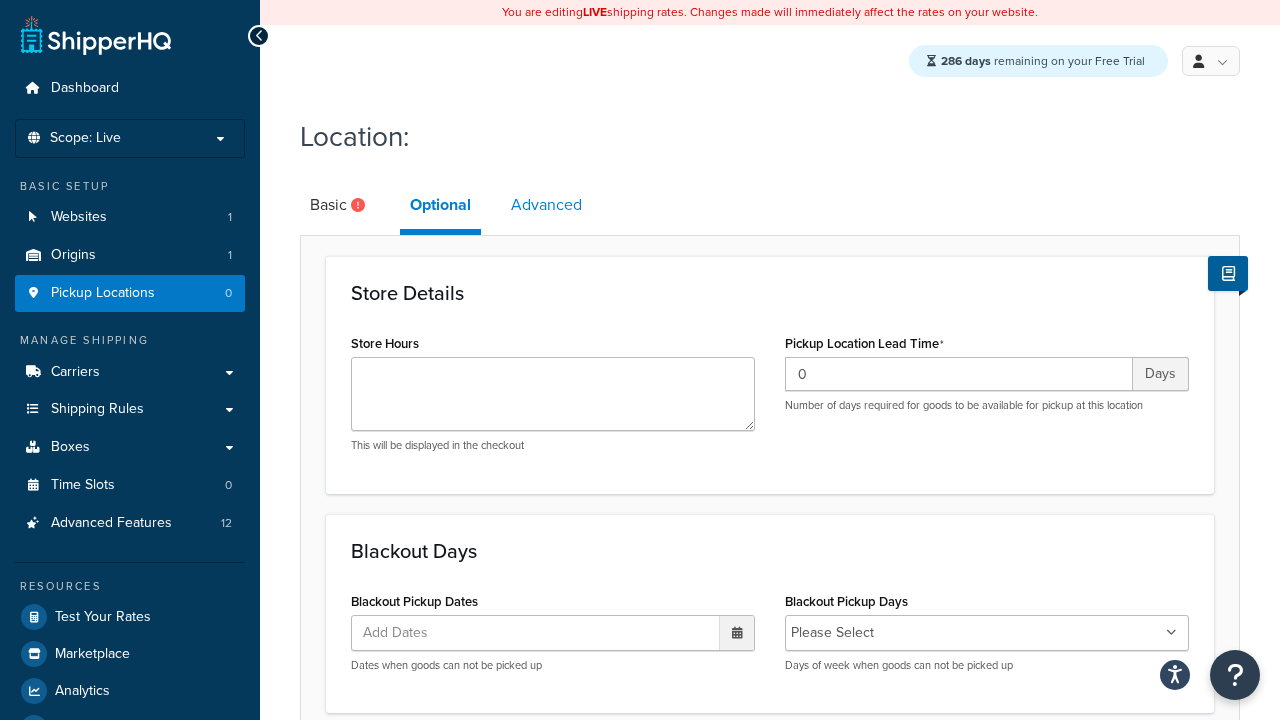 click on "Advanced" at bounding box center [546, 205] 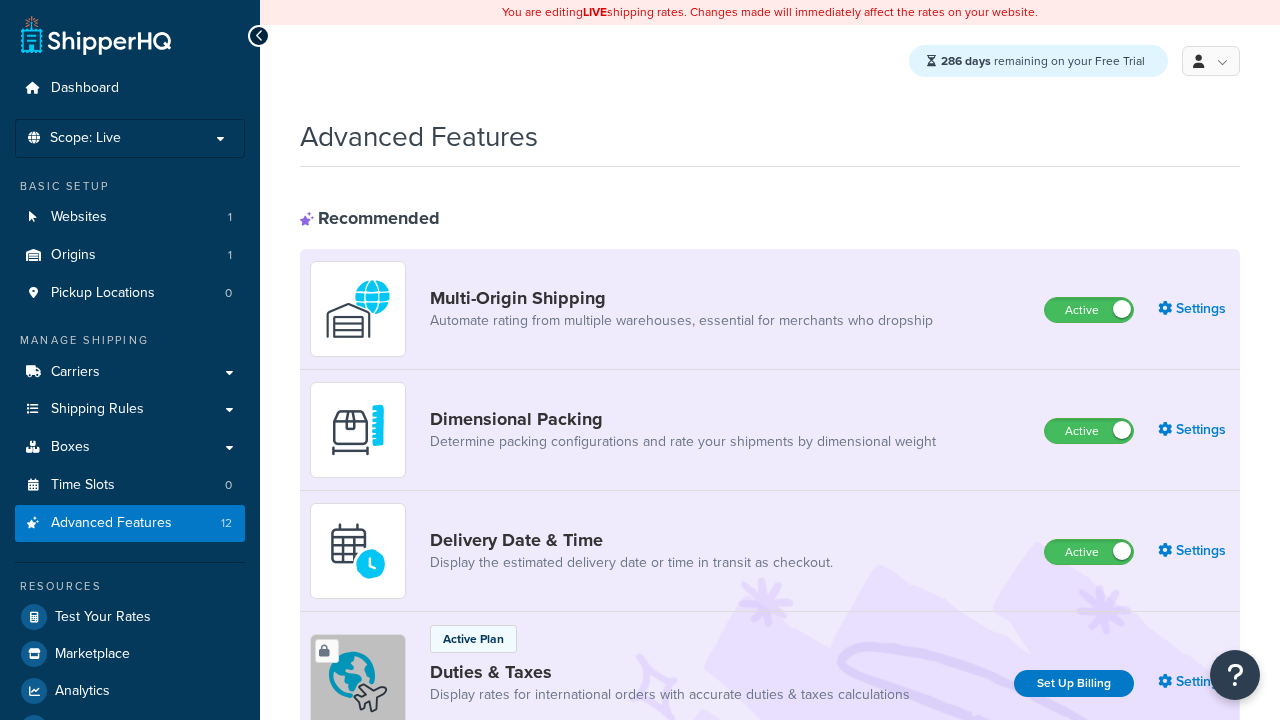 scroll, scrollTop: 0, scrollLeft: 0, axis: both 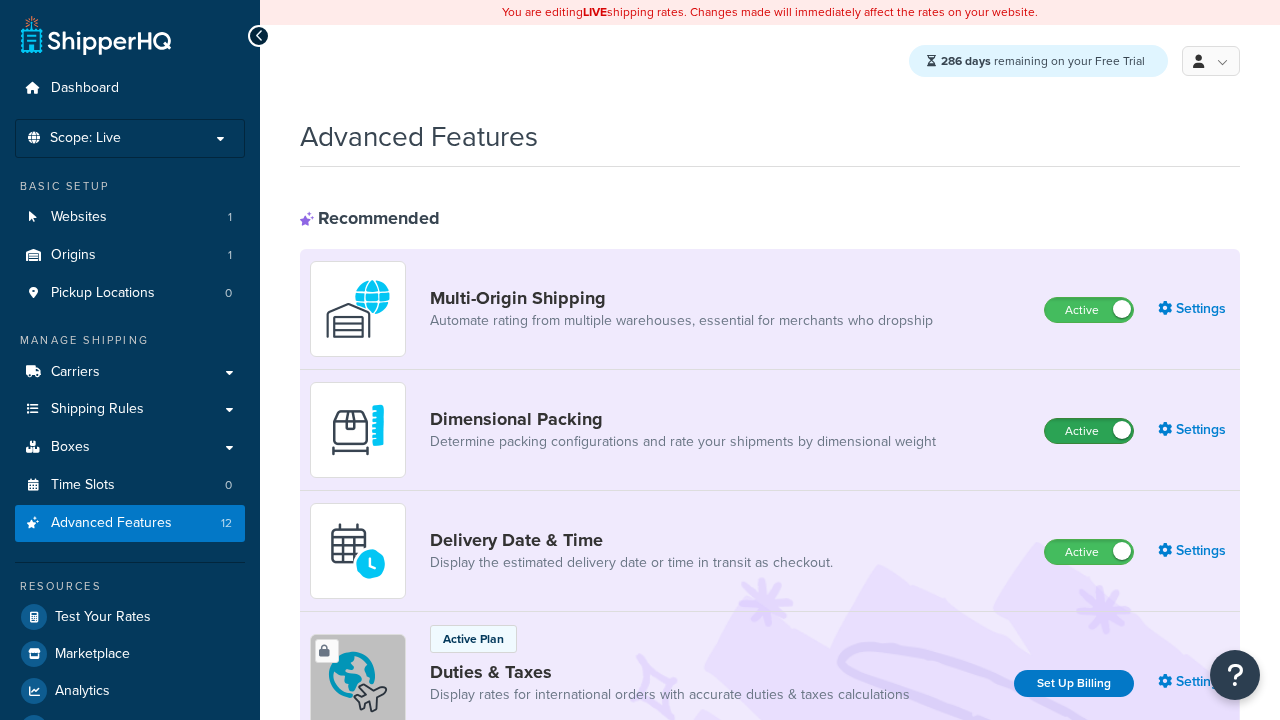 click on "Active" at bounding box center [1089, 431] 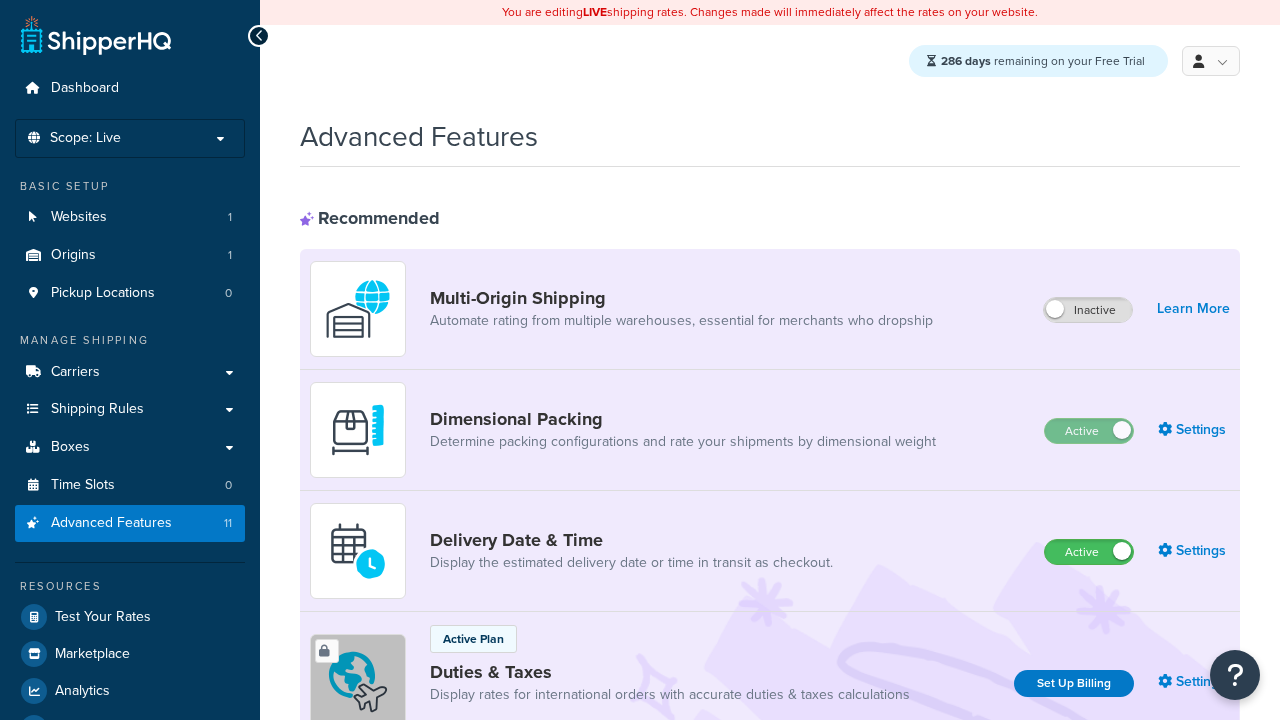scroll, scrollTop: 0, scrollLeft: 0, axis: both 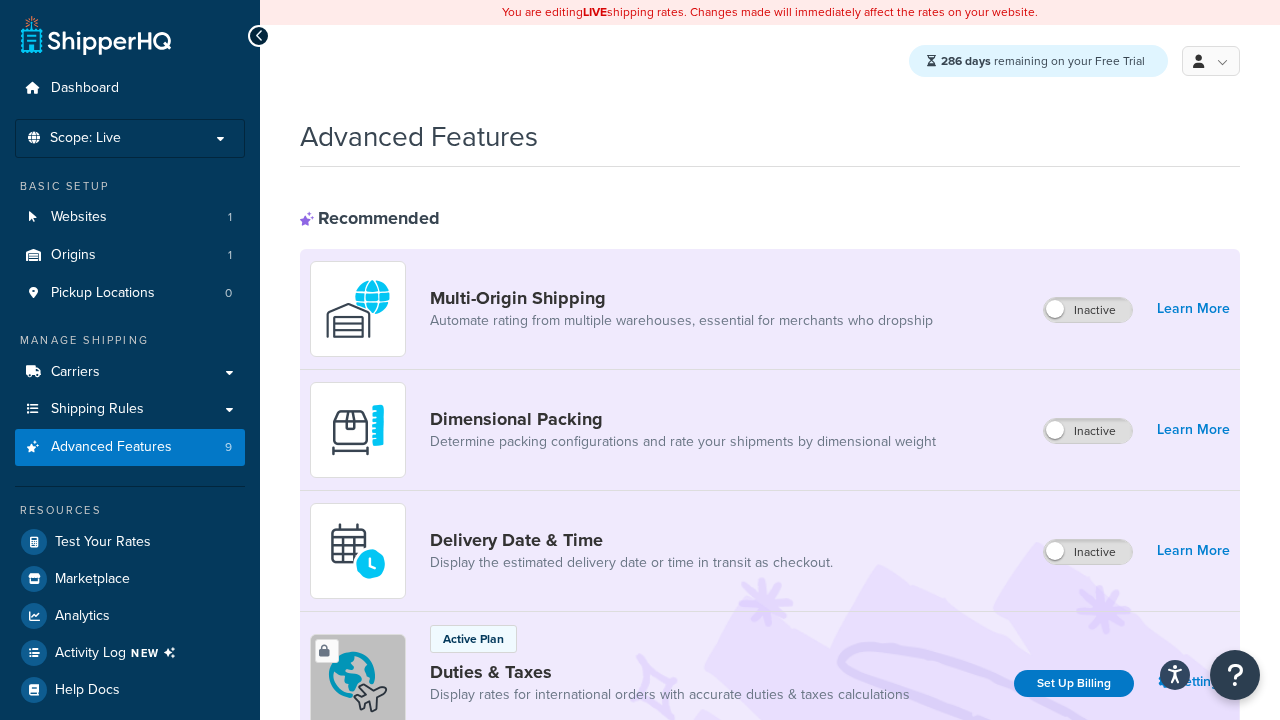 click on "Active" at bounding box center (1089, 887) 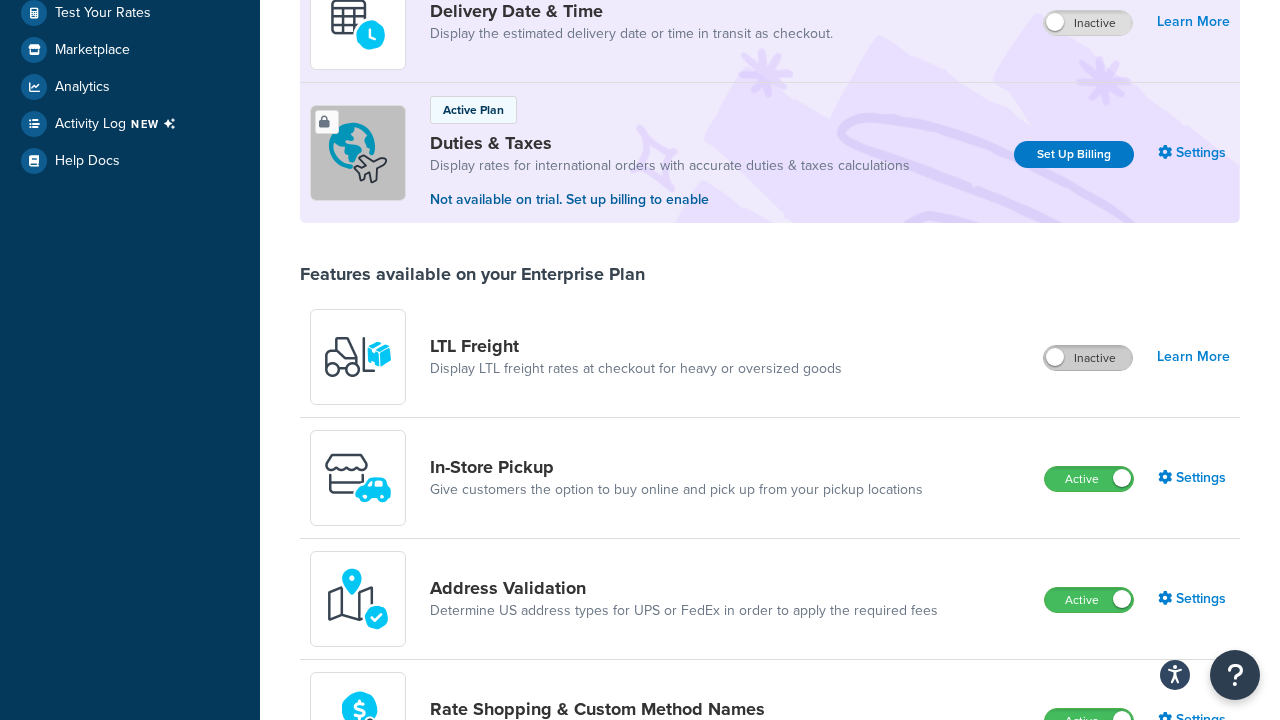 click on "Active" at bounding box center (1089, 479) 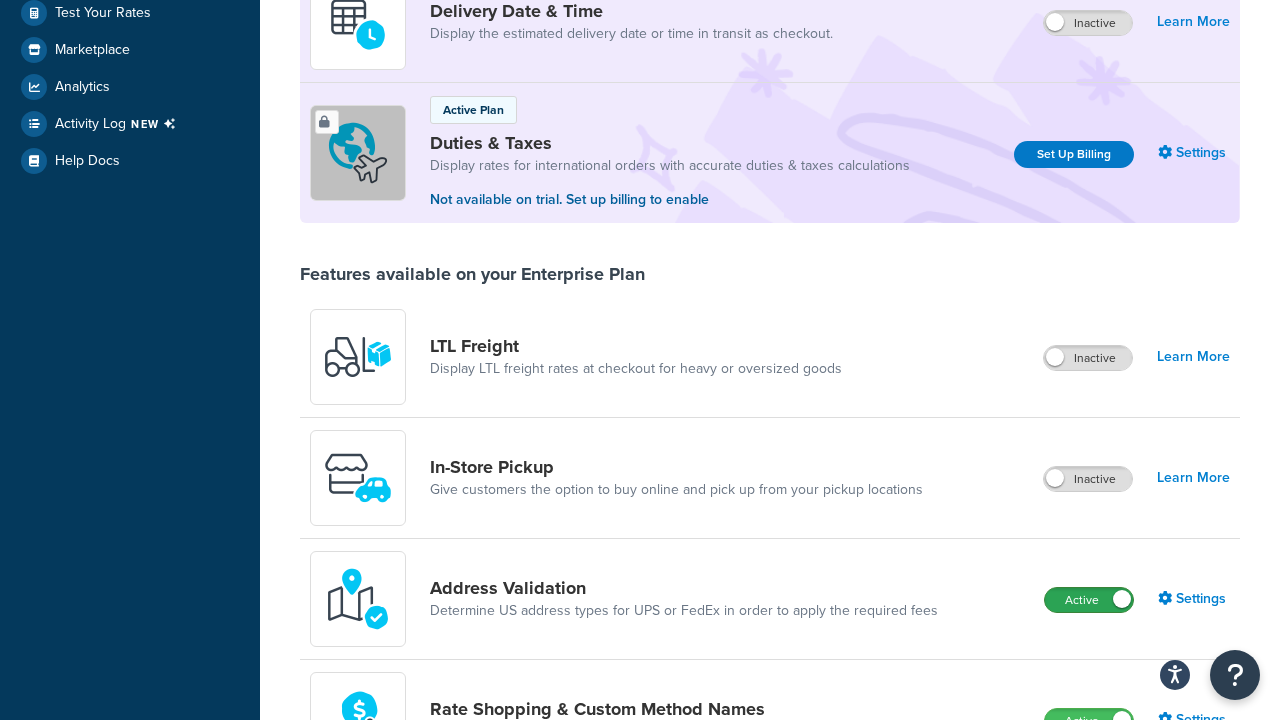 click on "Active" at bounding box center [1089, 600] 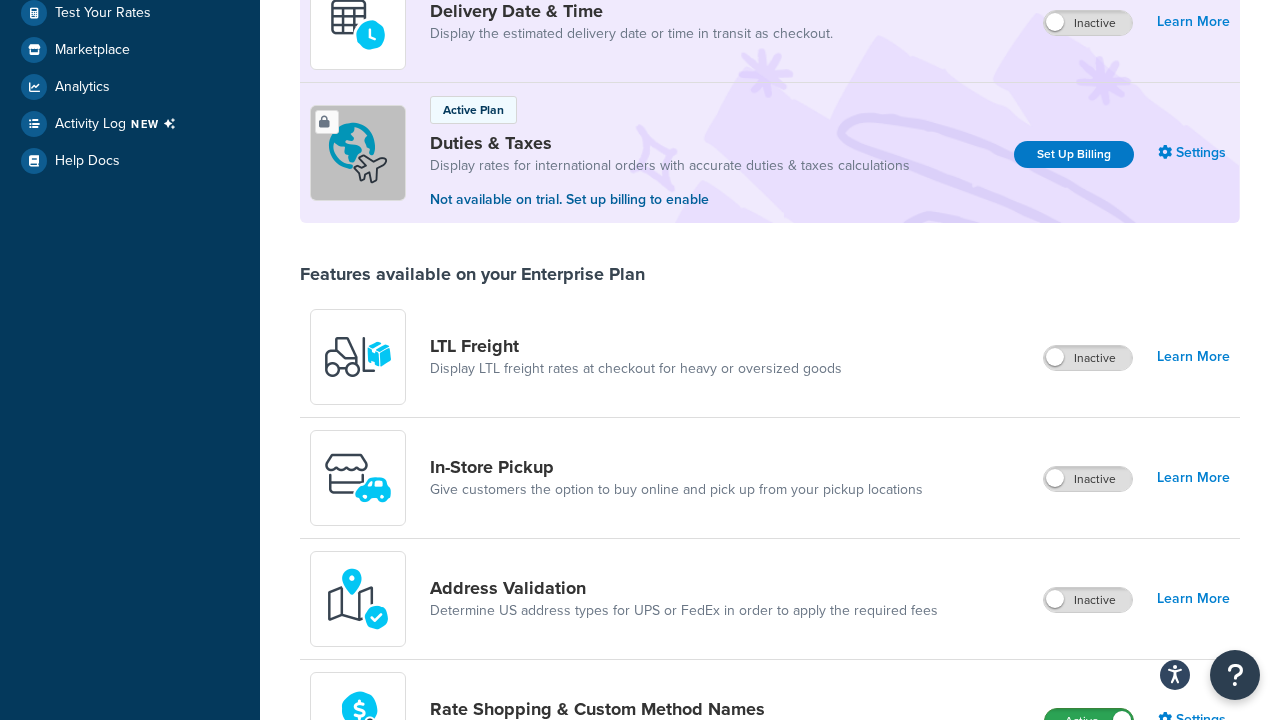 click on "Active" at bounding box center [1089, 721] 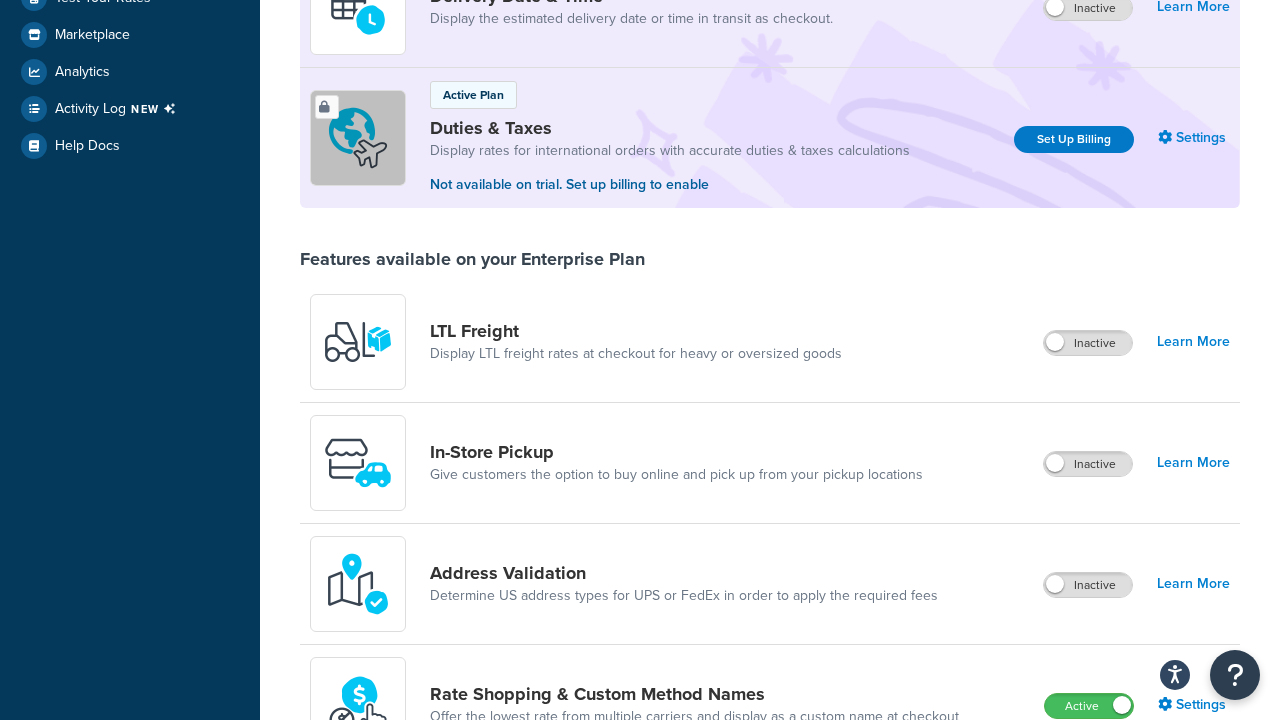 click on "Active" at bounding box center [1088, 827] 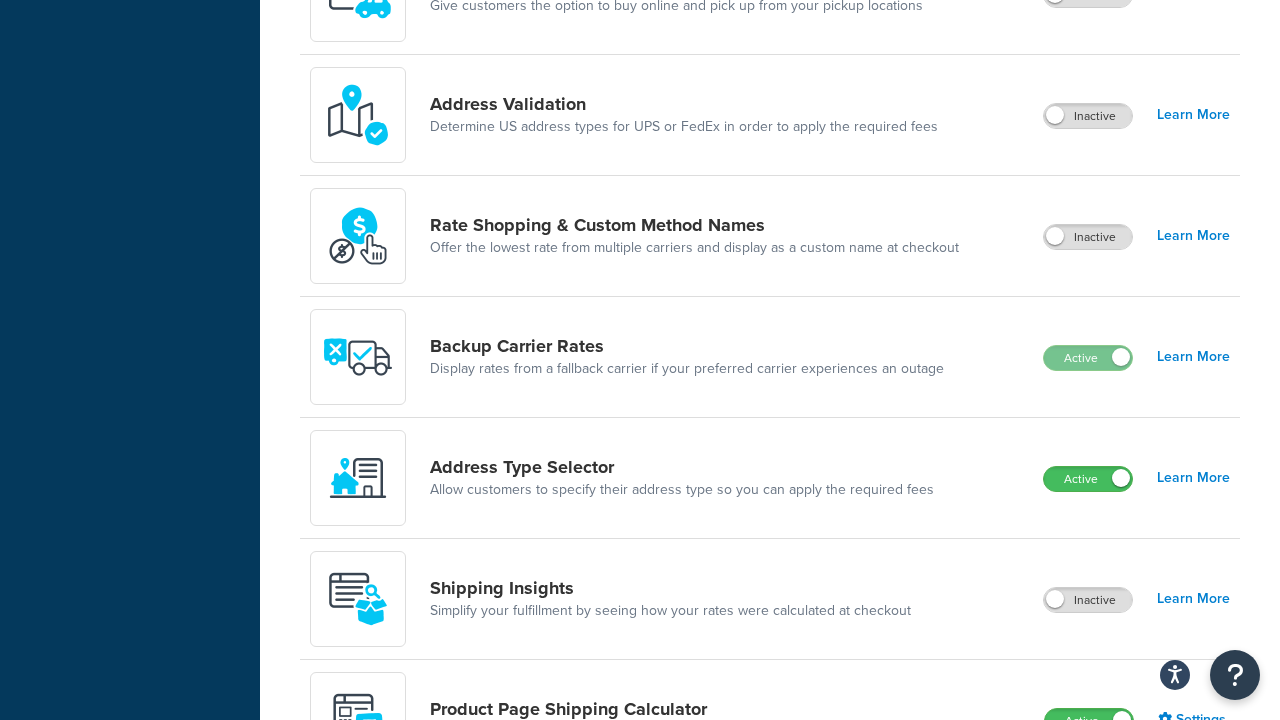 click on "Active" at bounding box center [1088, 479] 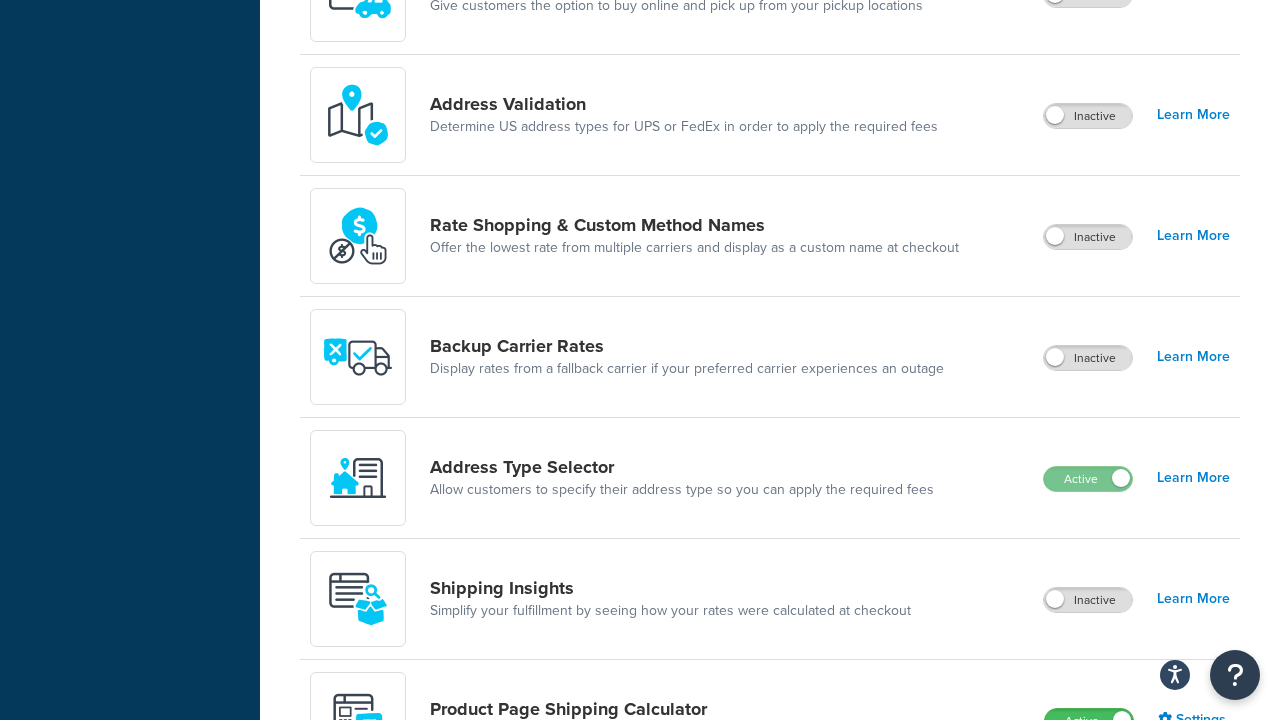 click on "Active" at bounding box center (1089, 721) 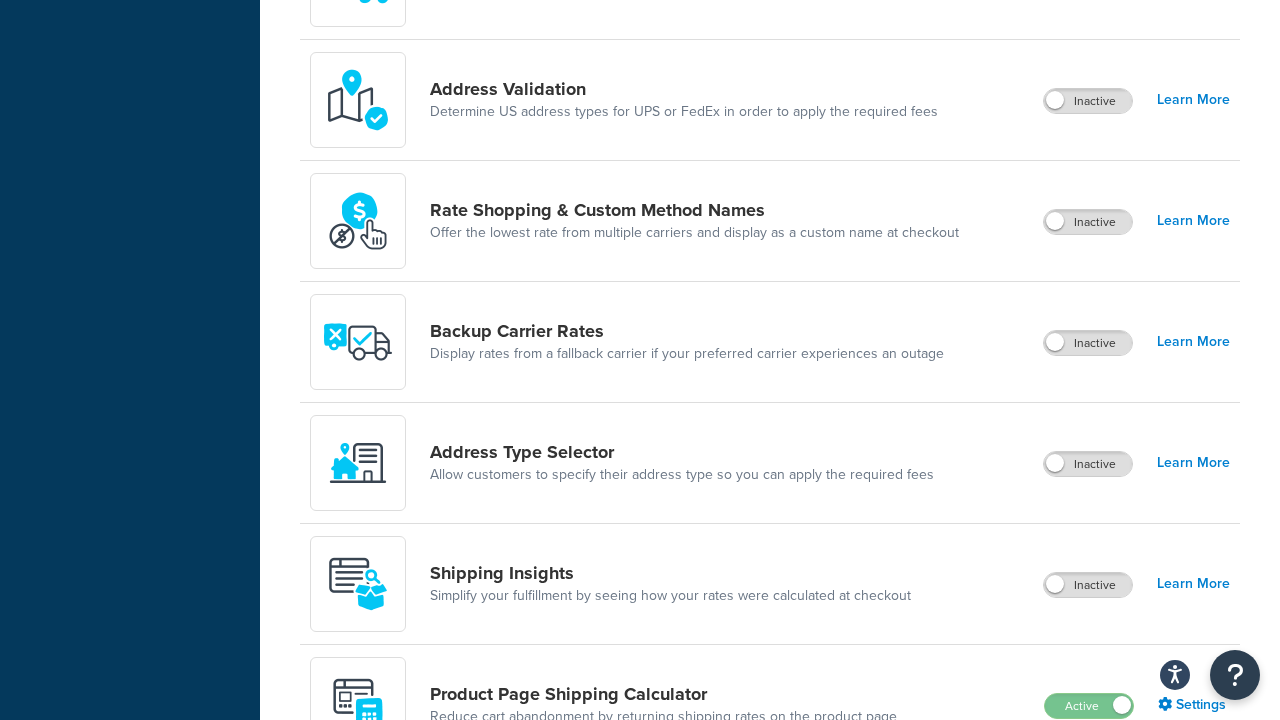 click on "Active" at bounding box center [1088, 827] 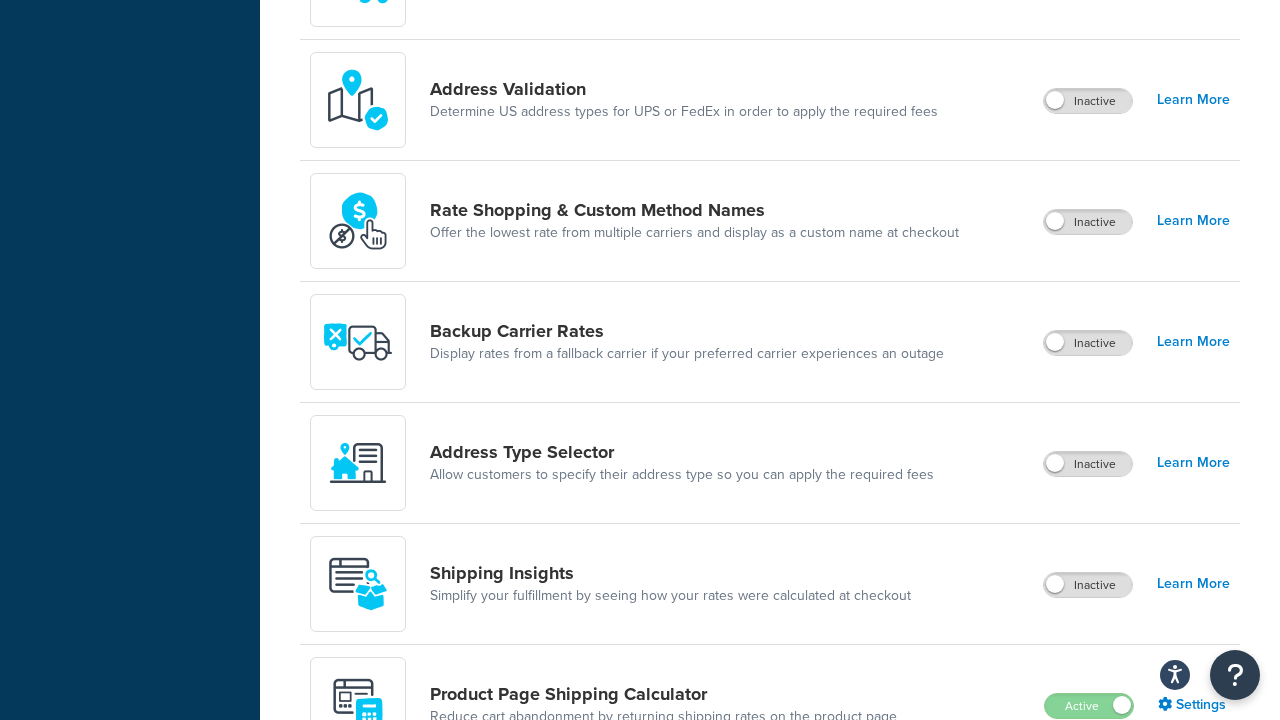 scroll, scrollTop: 1497, scrollLeft: 0, axis: vertical 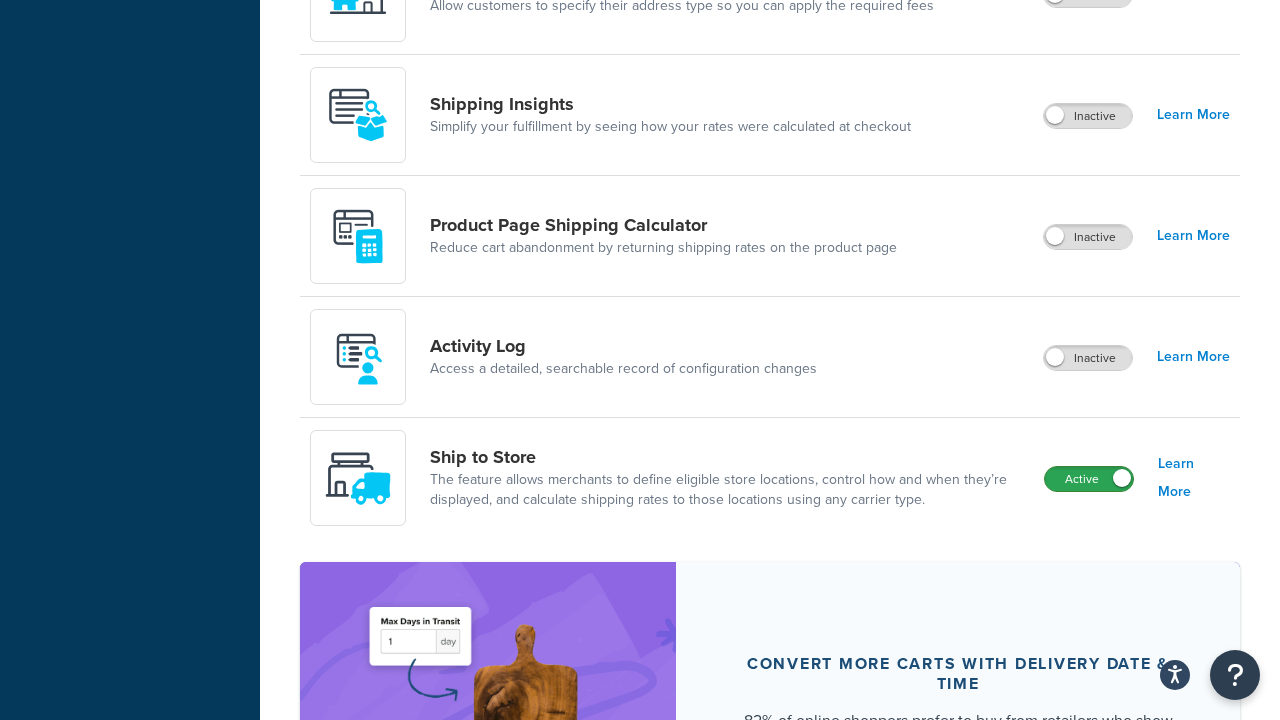 click on "Active" at bounding box center (1089, 479) 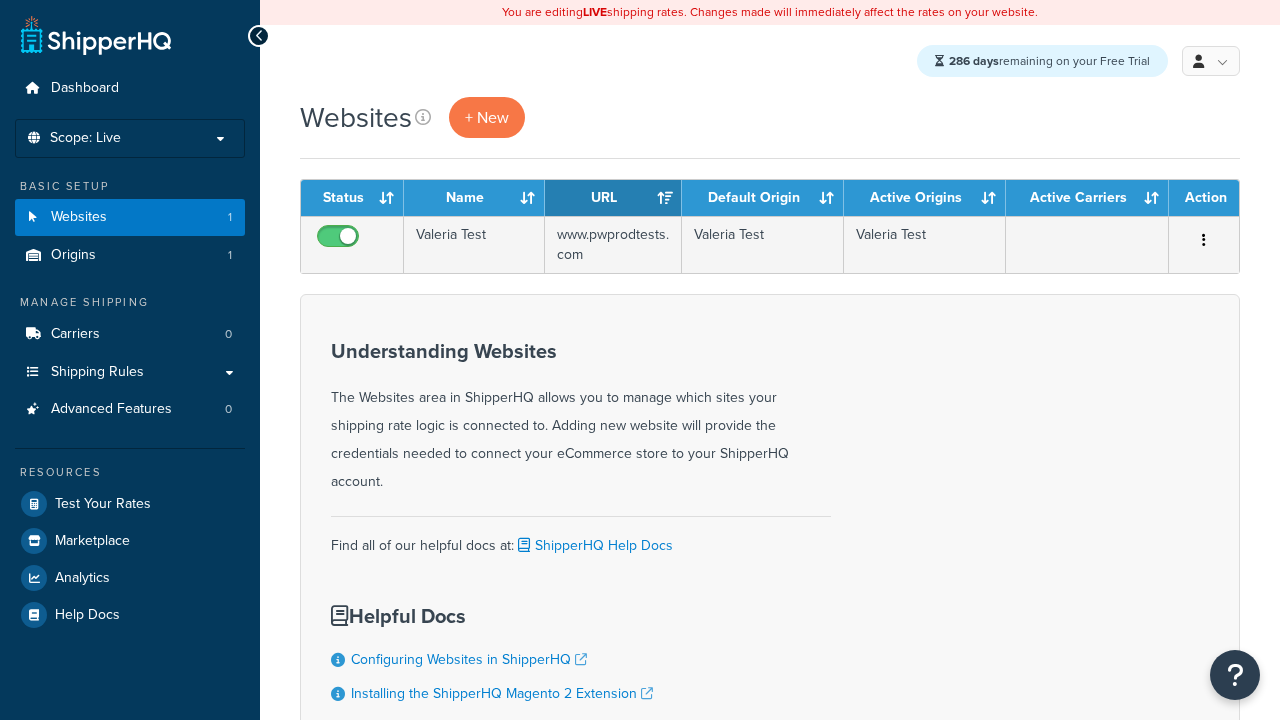 scroll, scrollTop: 0, scrollLeft: 0, axis: both 